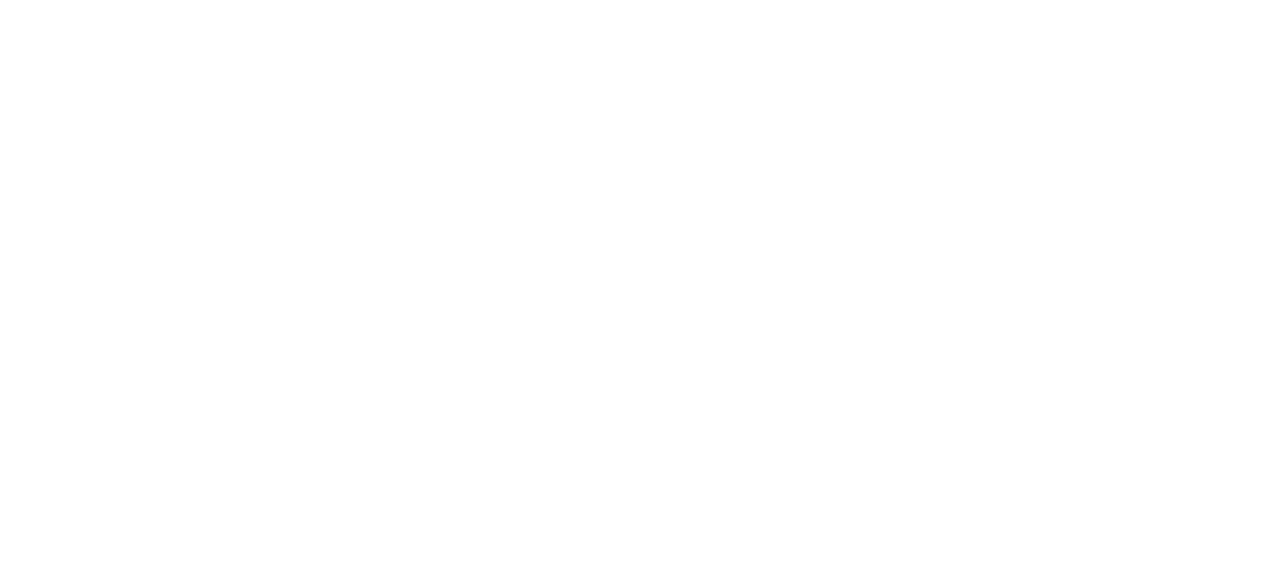 scroll, scrollTop: 0, scrollLeft: 0, axis: both 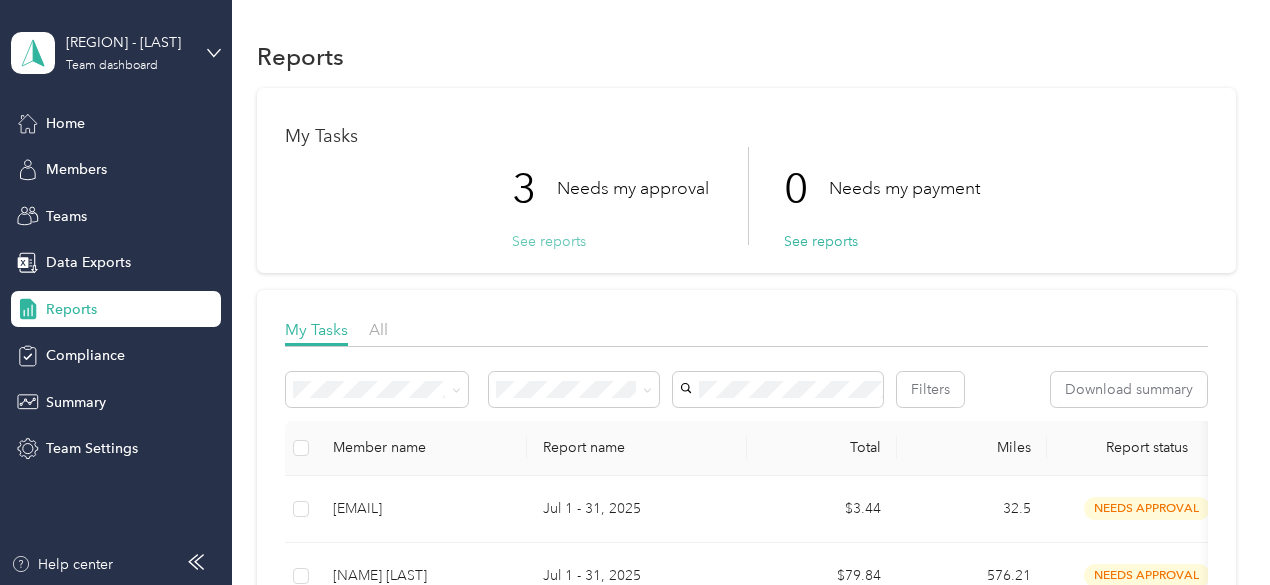 click on "See reports" at bounding box center [549, 241] 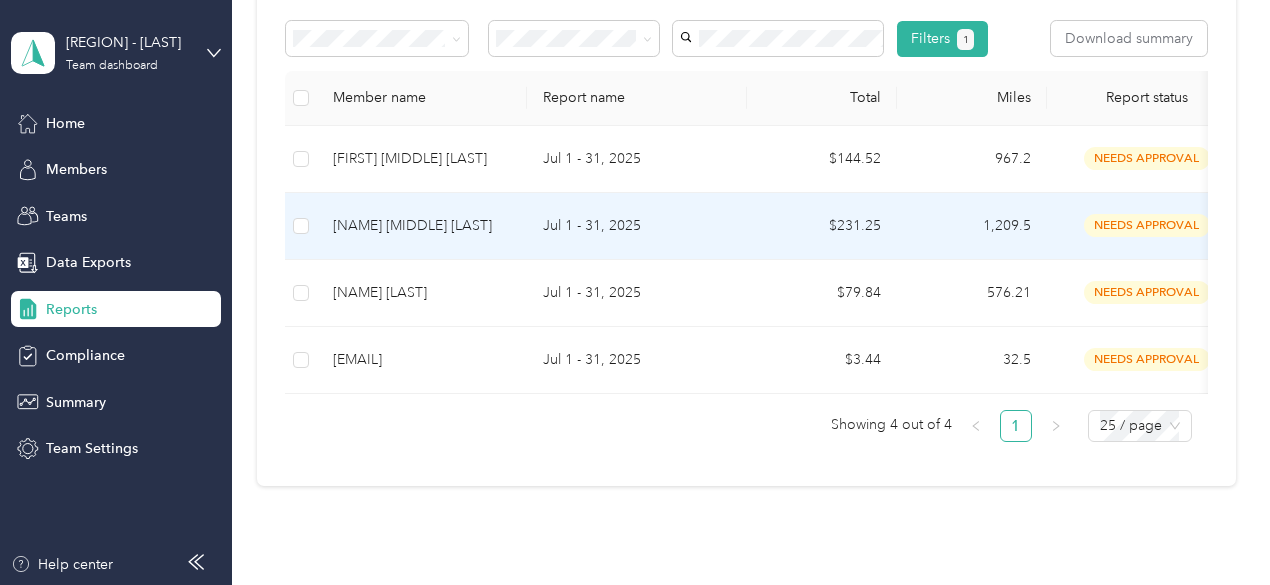 scroll, scrollTop: 352, scrollLeft: 0, axis: vertical 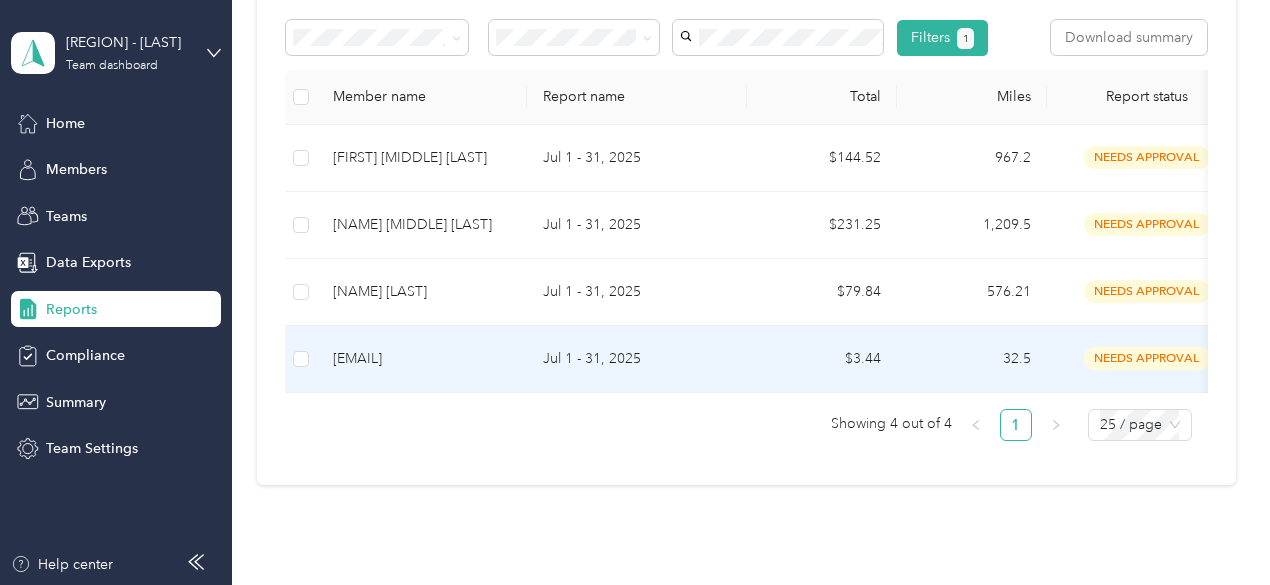 click on "[EMAIL]" at bounding box center (422, 359) 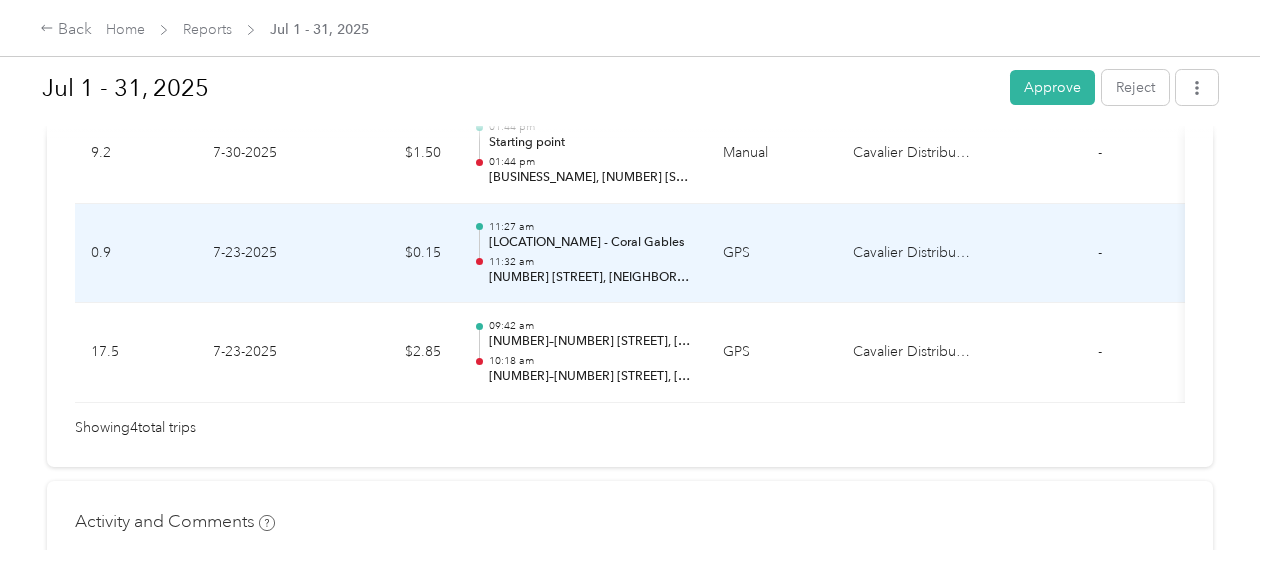 scroll, scrollTop: 682, scrollLeft: 0, axis: vertical 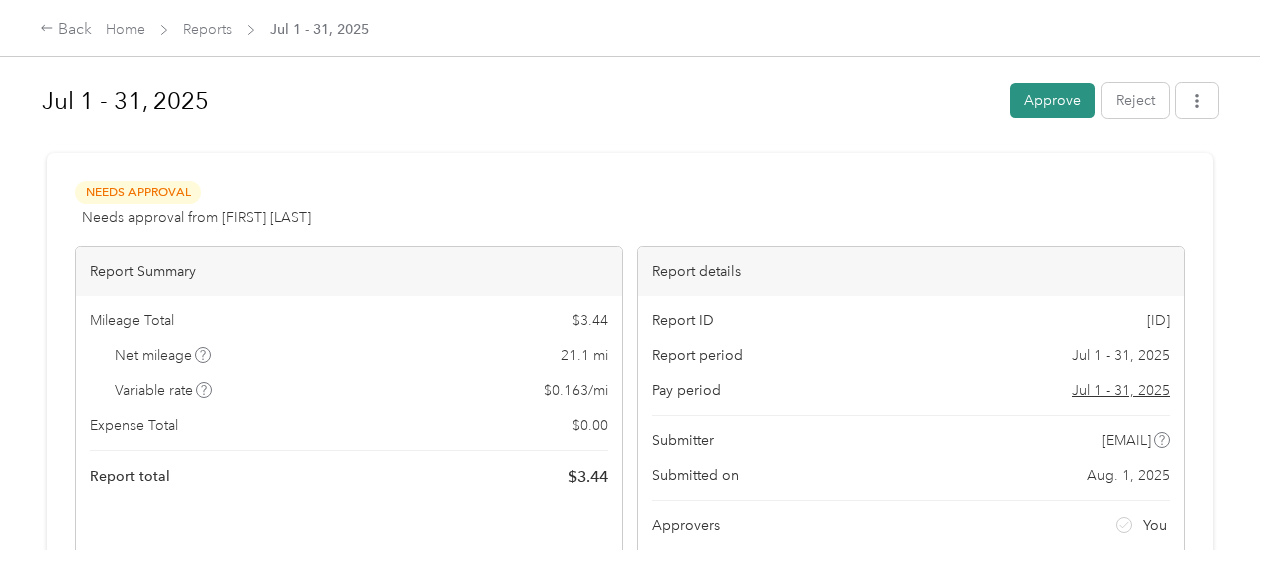 click on "Approve" at bounding box center (1052, 100) 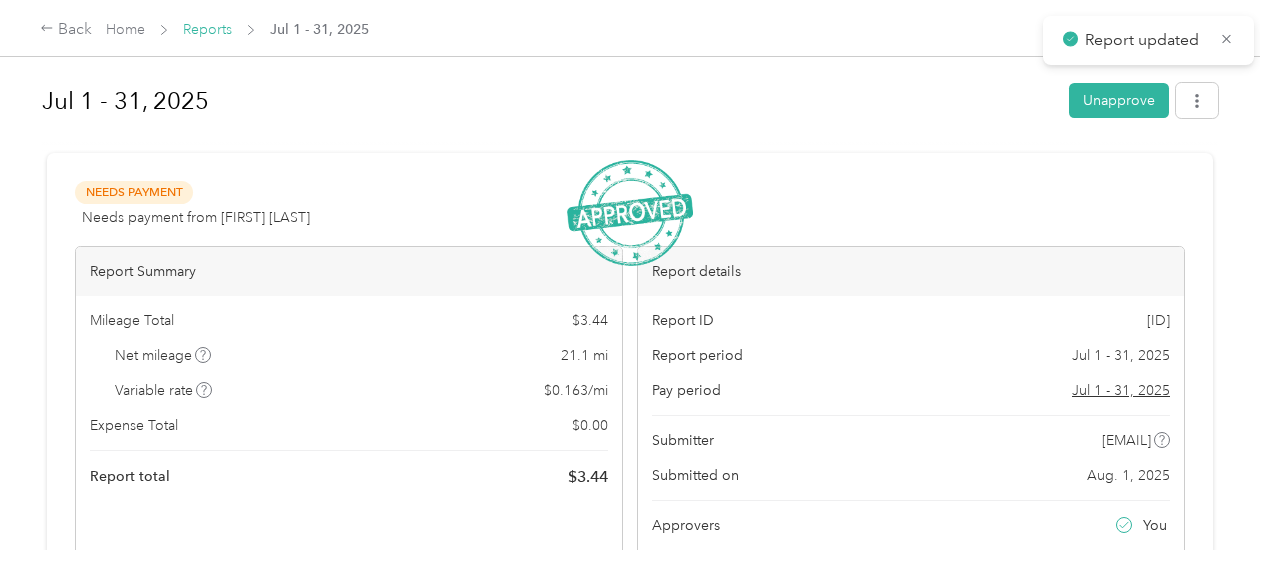 click on "Reports" at bounding box center (207, 29) 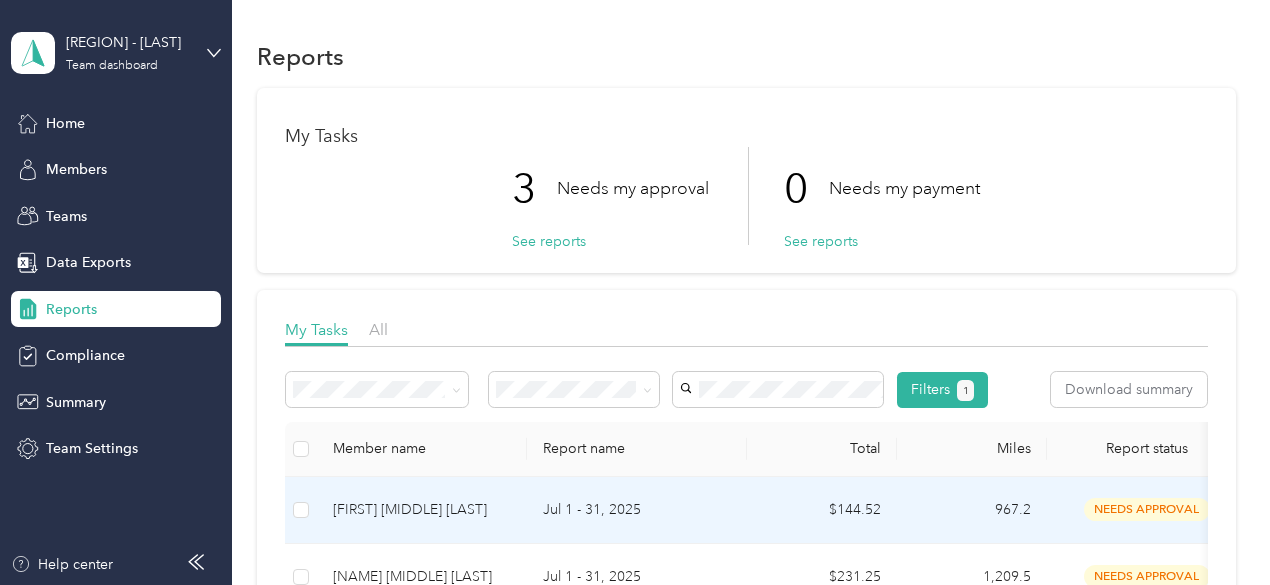 click on "[FIRST] [MIDDLE] [LAST]" at bounding box center [422, 510] 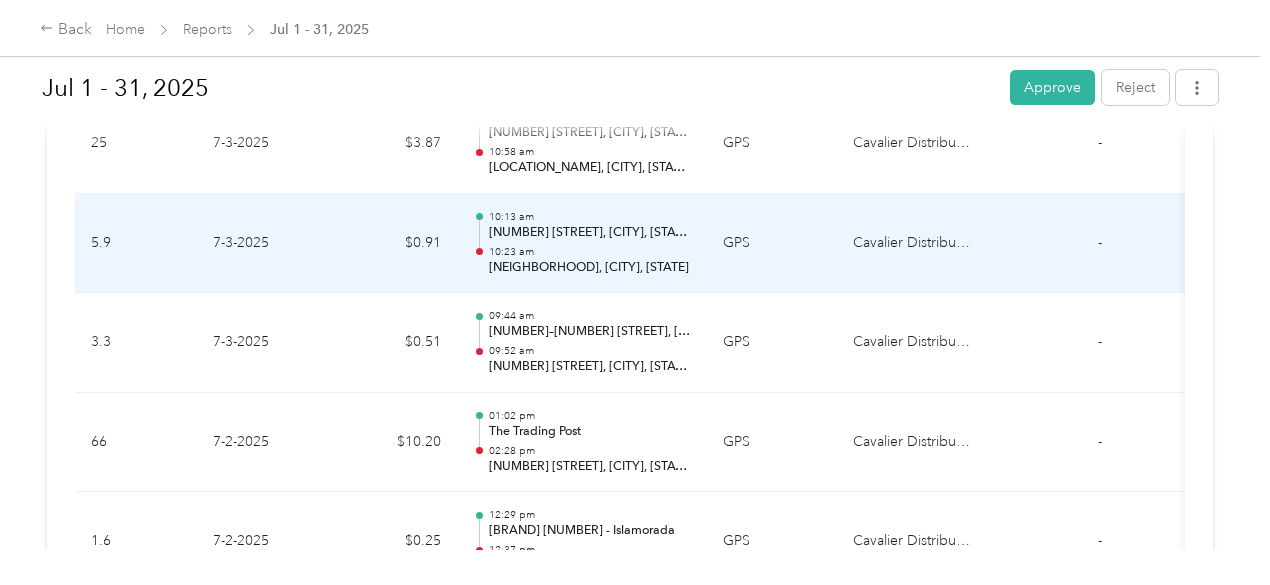 scroll, scrollTop: 4878, scrollLeft: 0, axis: vertical 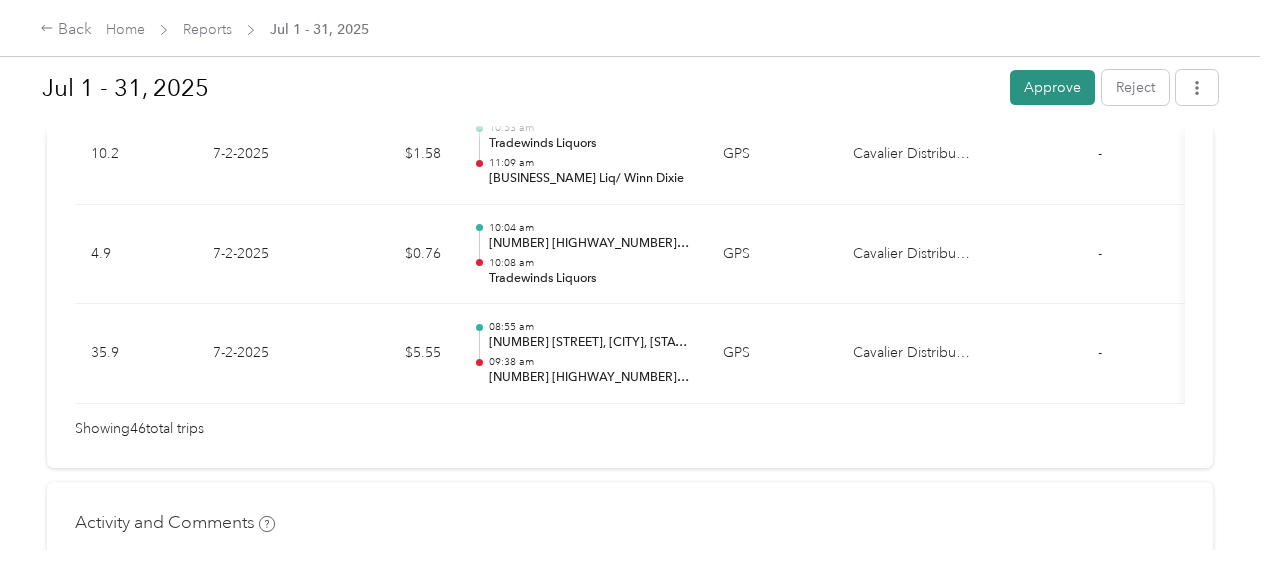 click on "Approve" at bounding box center [1052, 87] 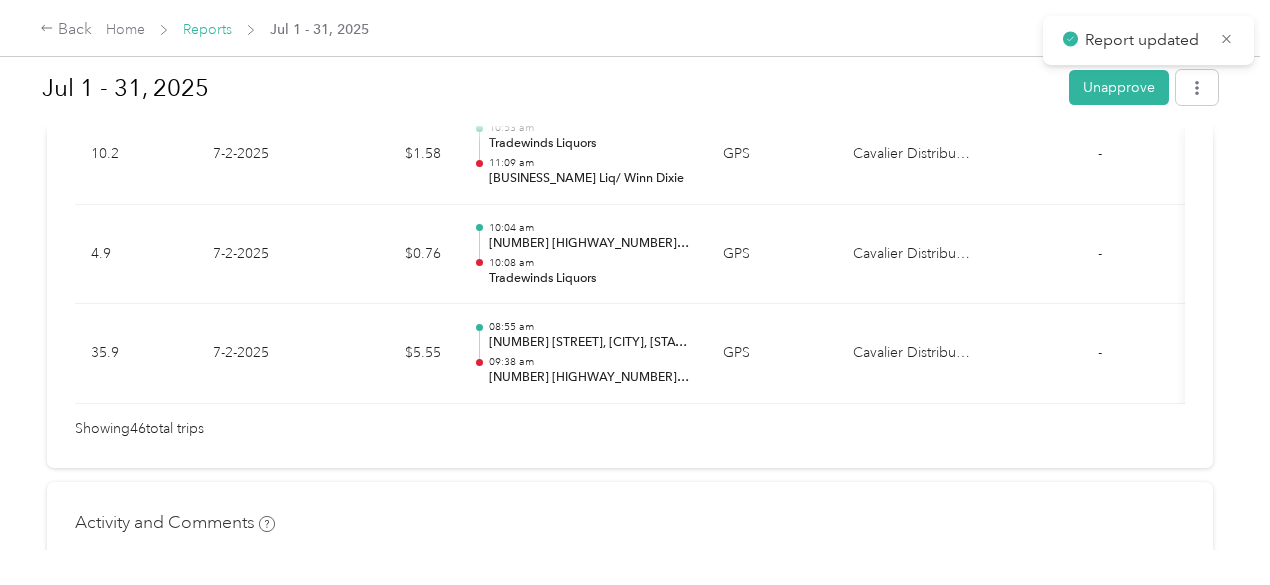 click on "Reports" at bounding box center [207, 29] 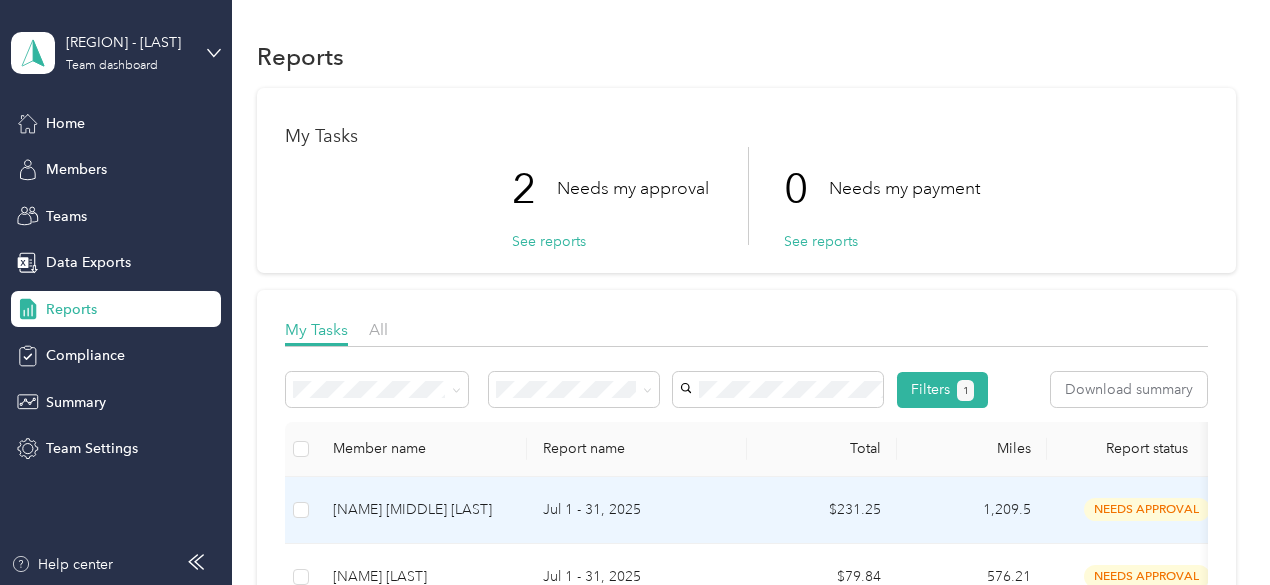 click on "[NAME] [MIDDLE] [LAST]" at bounding box center (422, 510) 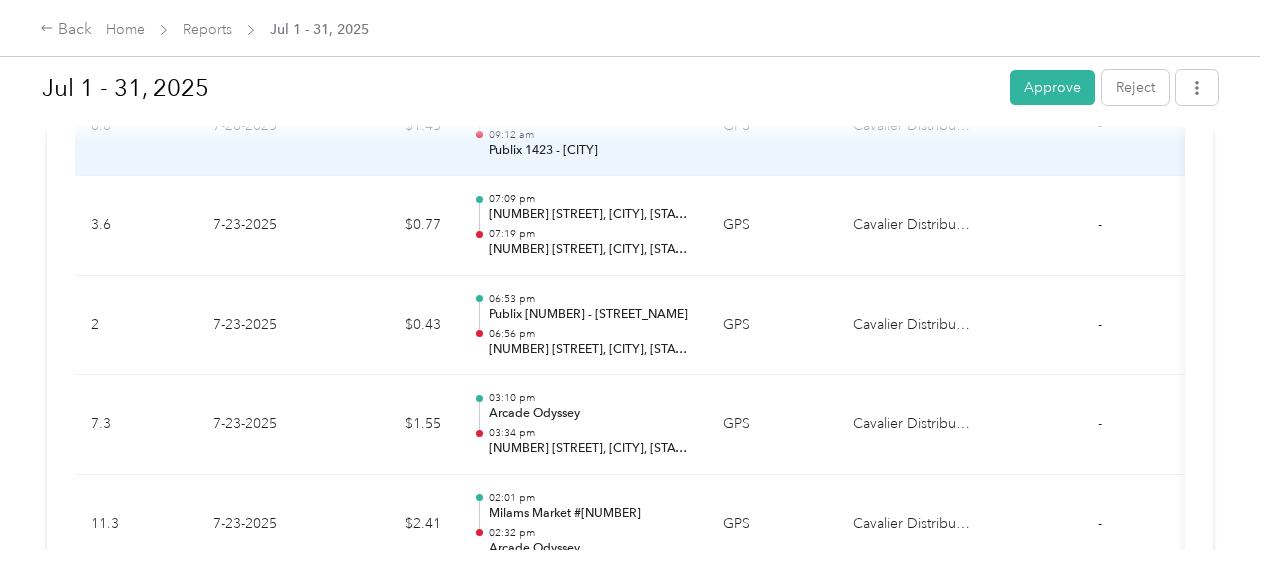 scroll, scrollTop: 4410, scrollLeft: 0, axis: vertical 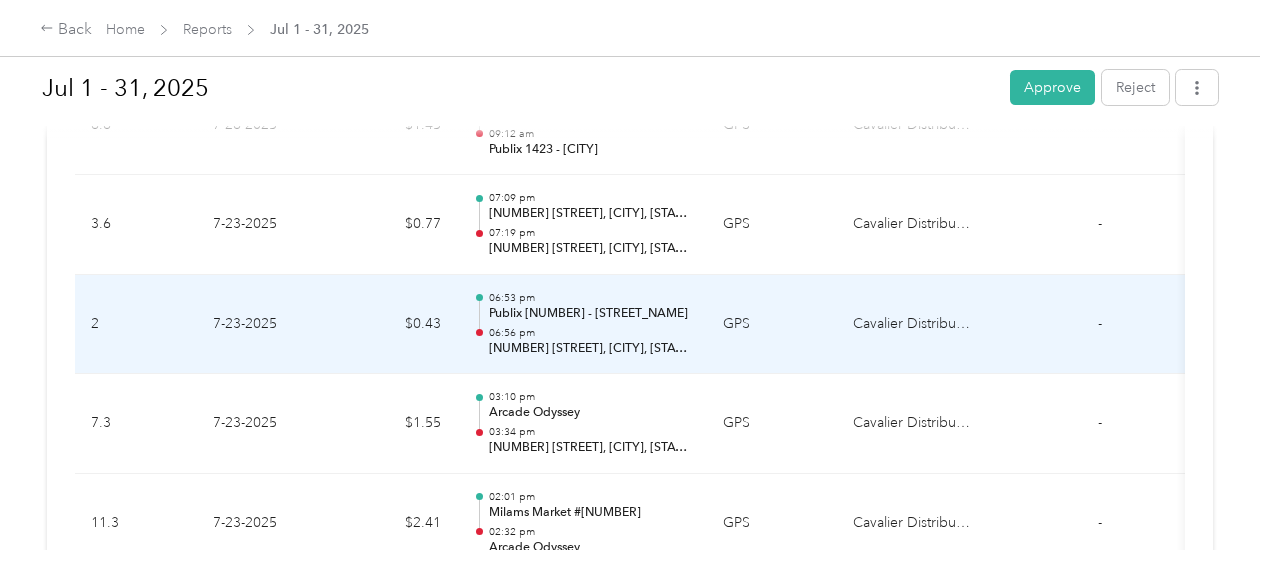 click on "06:56 pm" at bounding box center (590, 333) 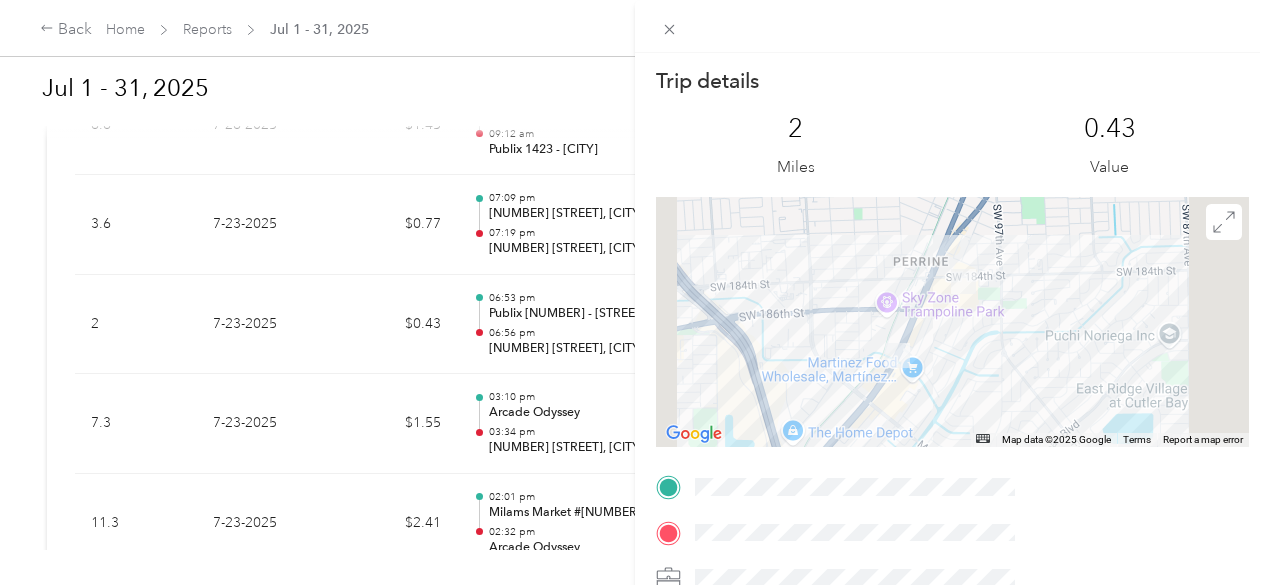 click on "Trip details This trip cannot be edited because it is either under review, approved, or paid. Contact your Team Manager to edit it. [MILES] Miles [VALUE] Value  ← Move left → Move right ↑ Move up ↓ Move down + Zoom in - Zoom out Home Jump left by 75% End Jump right by 75% Page Up Jump up by 75% Page Down Jump down by 75% Map Data Map data ©[YEAR] Google Map data ©[YEAR] Google [DISTANCE]  Click to toggle between metric and imperial units Terms Report a map error TO" at bounding box center (635, 292) 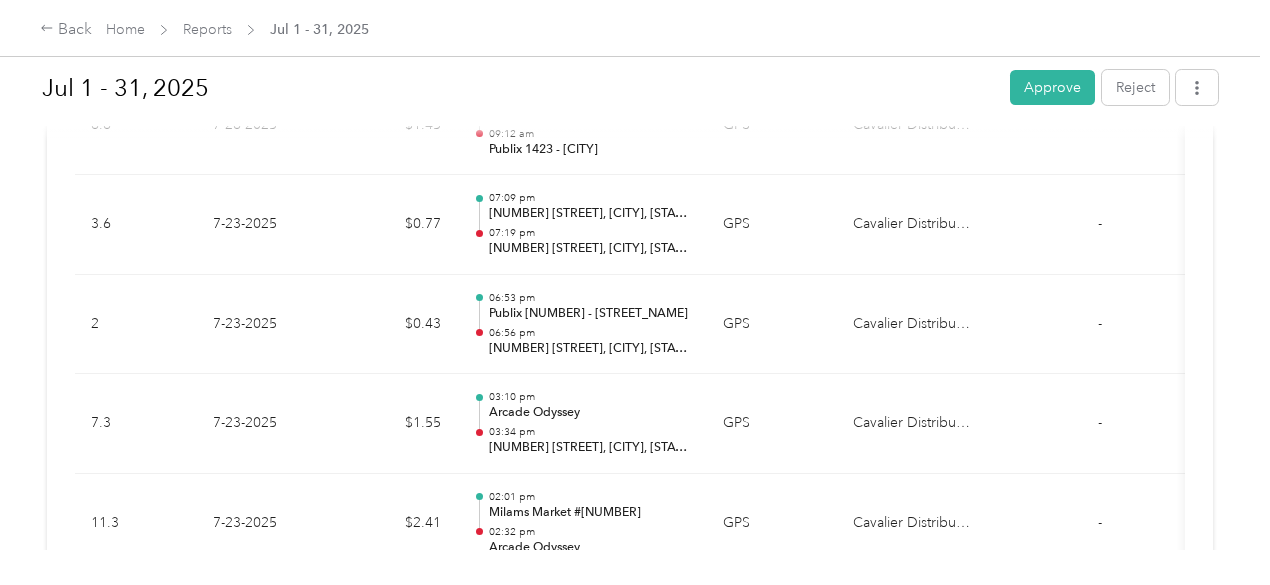 click on "Needs Approval Needs approval from [NAME] [MIDDLE] [LAST] View activity & comments Report Summary Mileage Total $ [NUMBER] Net mileage   [NUMBER]   mi Variable rate   $[NUMBER] / mi Expense Total $ [NUMBER] Report total $ [NUMBER] Report details Report ID [REPORT_ID] Report period [DATE] - [DATE] Pay period [DATE] - [DATE] Submitter [NAME] [MIDDLE] [LAST] Submitted on [DATE] Approvers You Trips ([NUMBER]) Expense ([NUMBER]) Gross Miles Trip Date Value Location Track Method Purpose Notes Tags                   [NUMBER] [DATE] $[NUMBER] [TIME] [BUSINESS_NAME] [TIME] [ADDRESS], [CITY], [STATE] GPS [COMPANY_NAME] - [NUMBER] [DATE] $[NUMBER] [TIME] [BUSINESS_NAME] [TIME] [ADDRESS], [CITY], [STATE] GPS [COMPANY_NAME] - [NUMBER] [DATE] $[NUMBER] [TIME] [BUSINESS_NAME] [TIME] [BUSINESS_NAME] GPS [COMPANY_NAME] - [NUMBER] [DATE] $[NUMBER] [TIME] [BUSINESS_NAME] [TIME] [BUSINESS_NAME] GPS [COMPANY_NAME] - [NUMBER] [DATE] $[NUMBER] [TIME] -" at bounding box center [630, 6235] 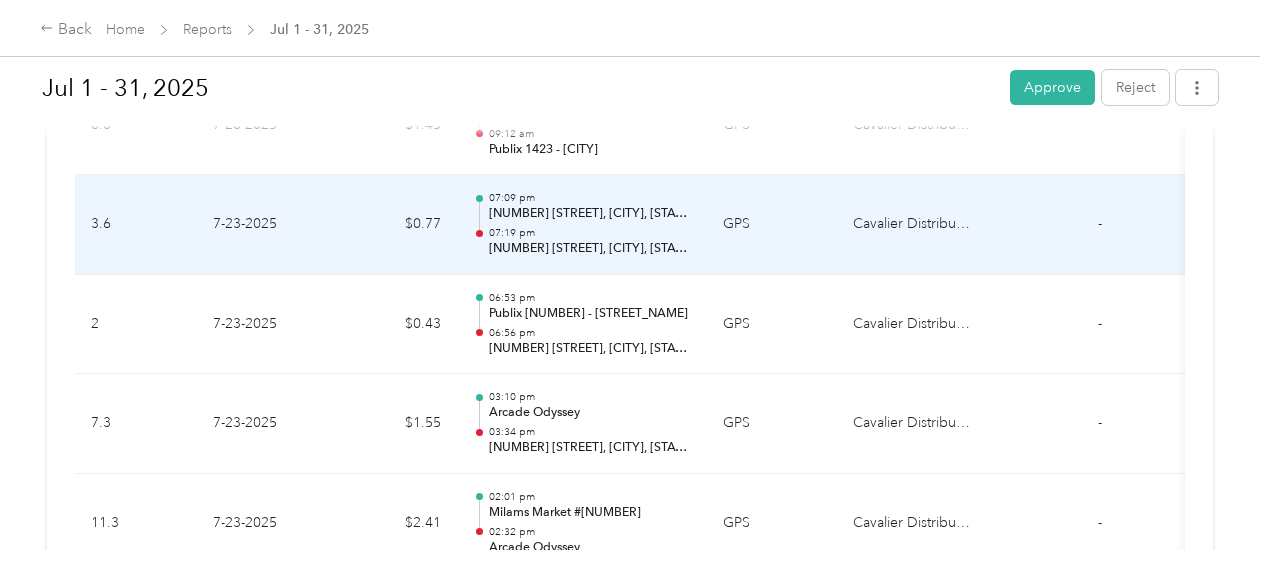 click on "07:19 pm" at bounding box center (590, 233) 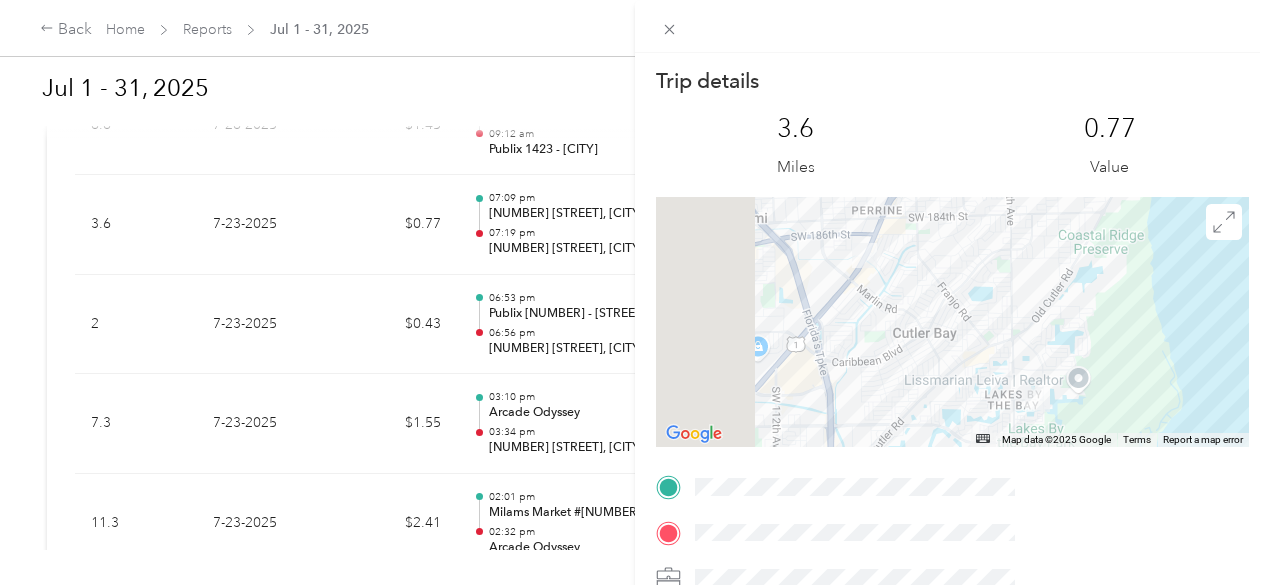 click on "Trip details This trip cannot be edited because it is either under review, approved, or paid. Contact your Team Manager to edit it. [NUMBER] Miles [NUMBER] Value  ← Move left → Move right ↑ Move up ↓ Move down + Zoom in - Zoom out Home Jump left by 75% End Jump right by 75% Page Up Jump up by 75% Page Down Jump down by 75% Map Data Map data ©[YEAR] Google Map data ©[YEAR] Google [NUMBER] km  Click to toggle between metric and imperial units Terms Report a map error TO" at bounding box center [635, 292] 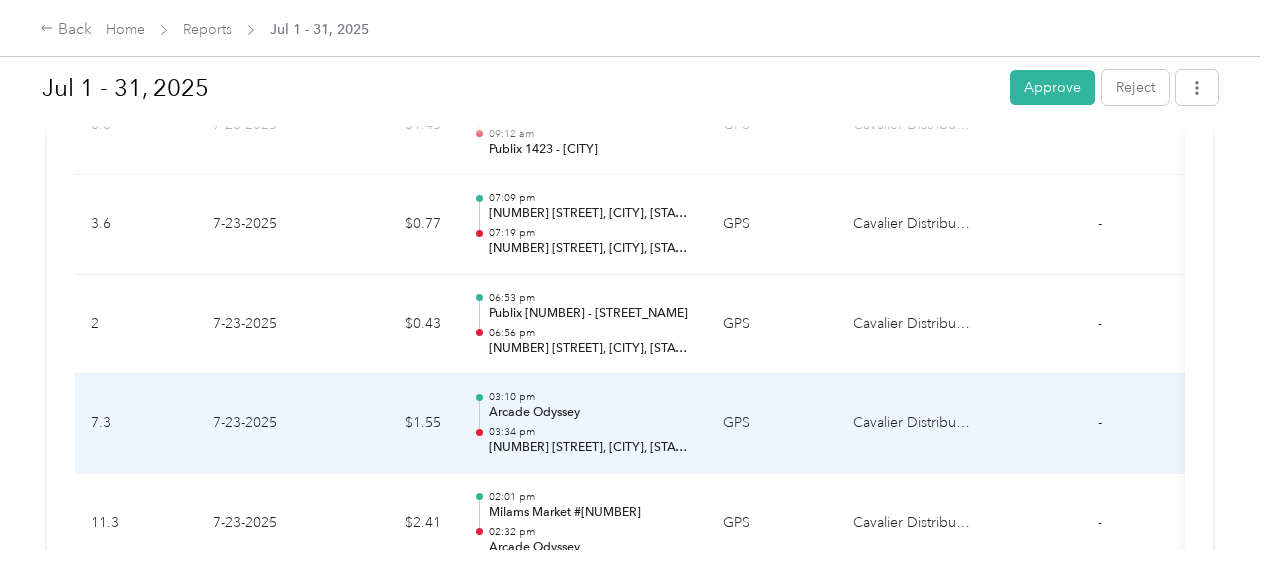 click on "[NUMBER] [STREET], [CITY], [STATE]" at bounding box center [590, 448] 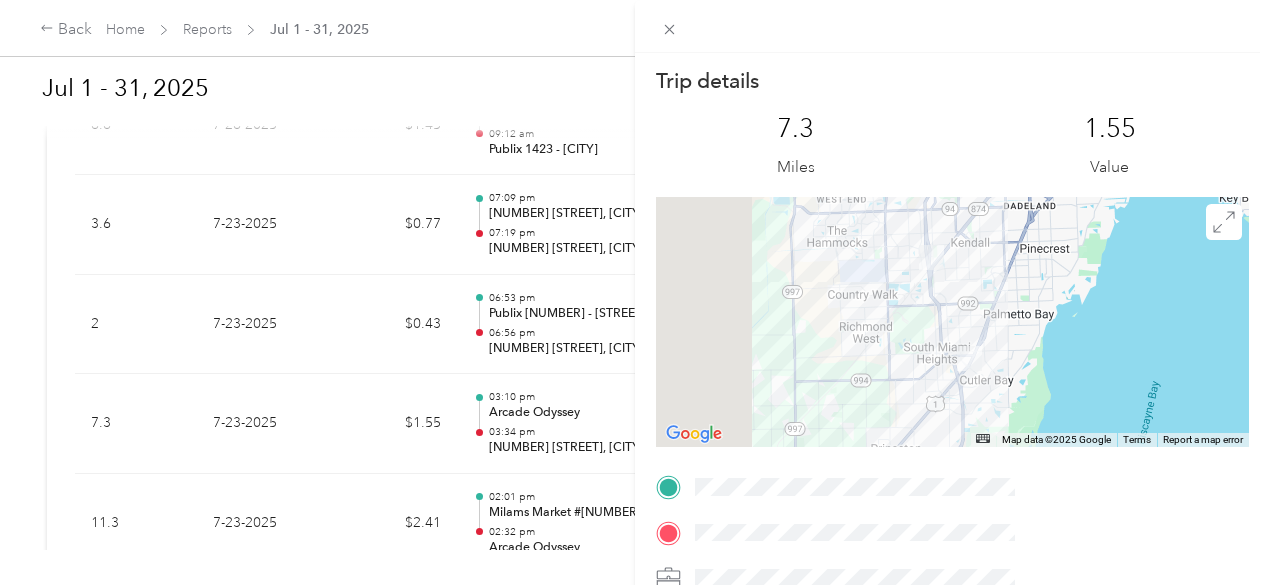 click at bounding box center [952, 322] 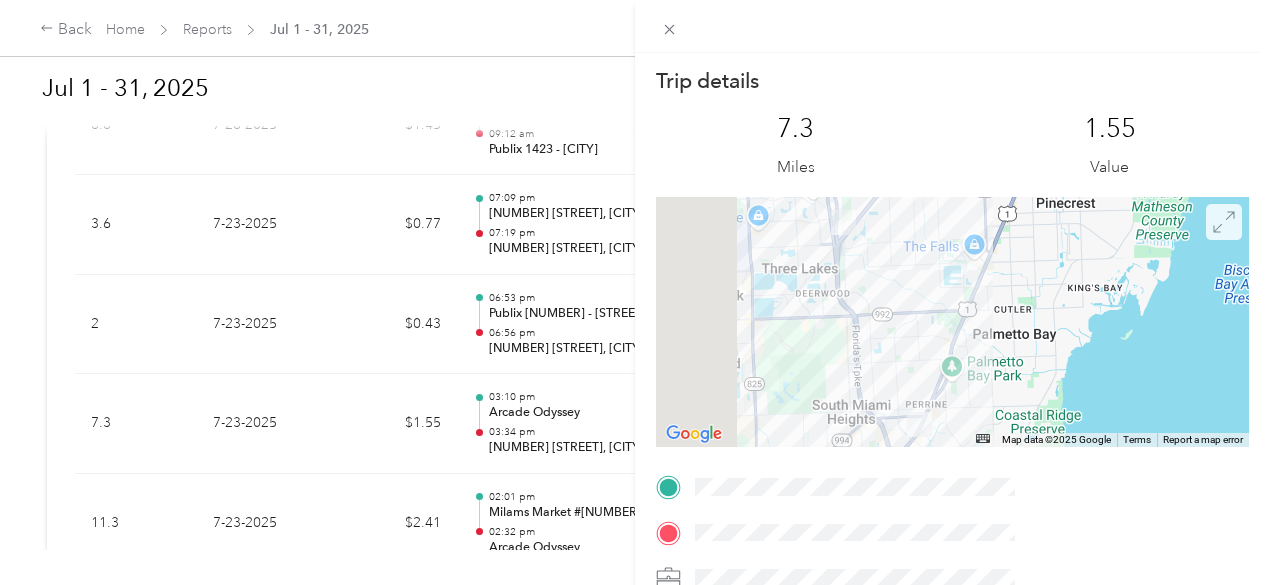 click 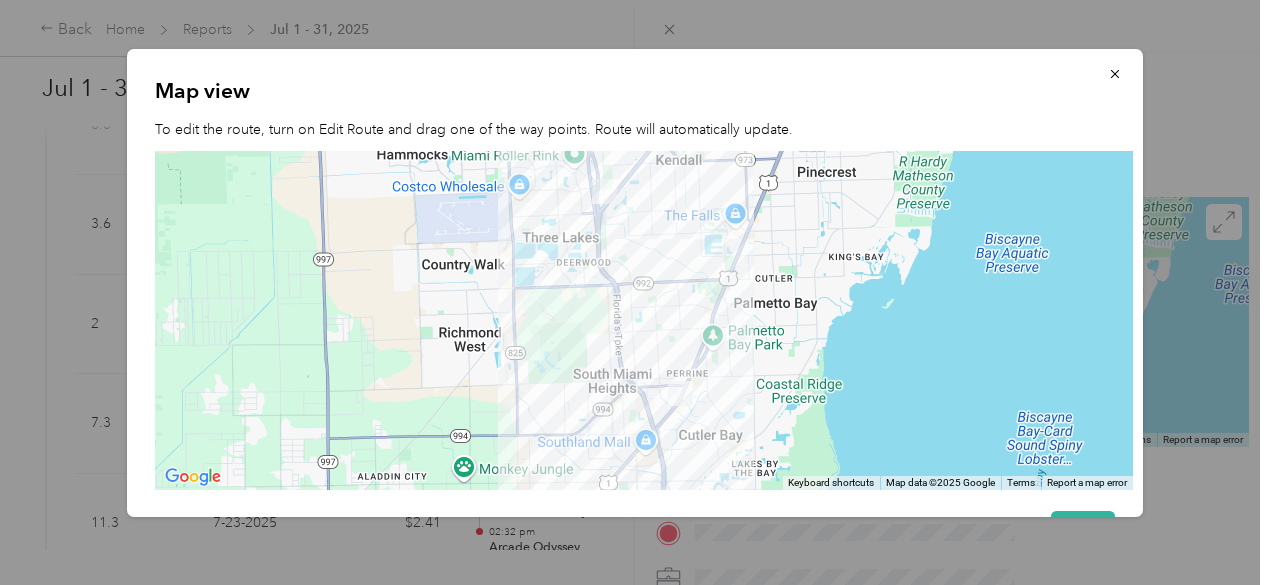click at bounding box center [644, 320] 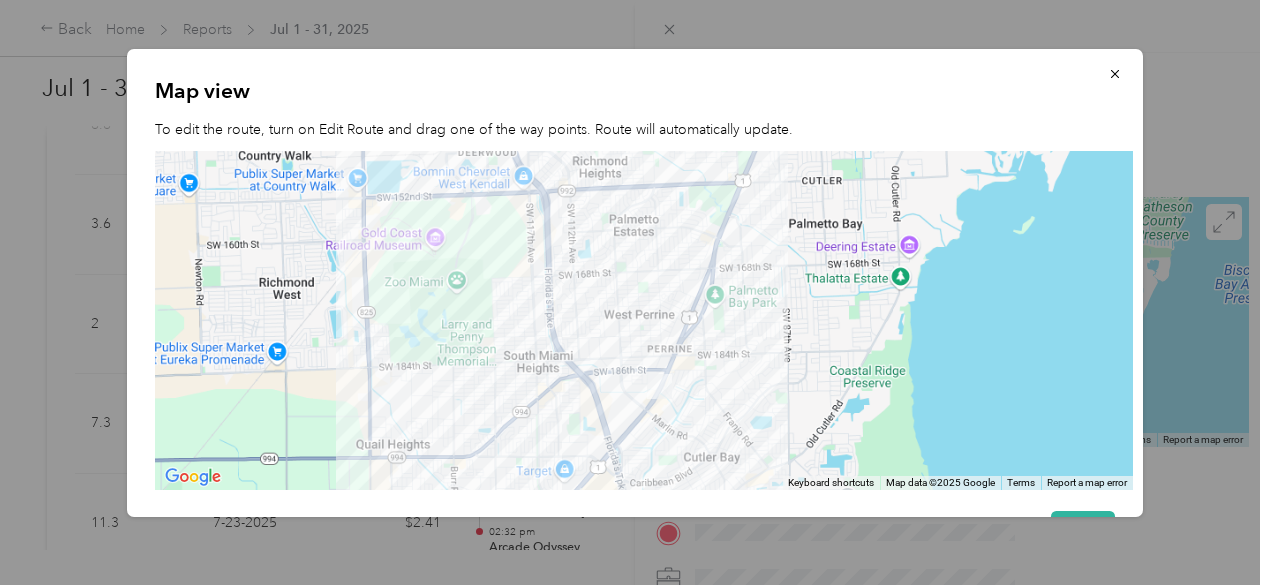 click at bounding box center (644, 320) 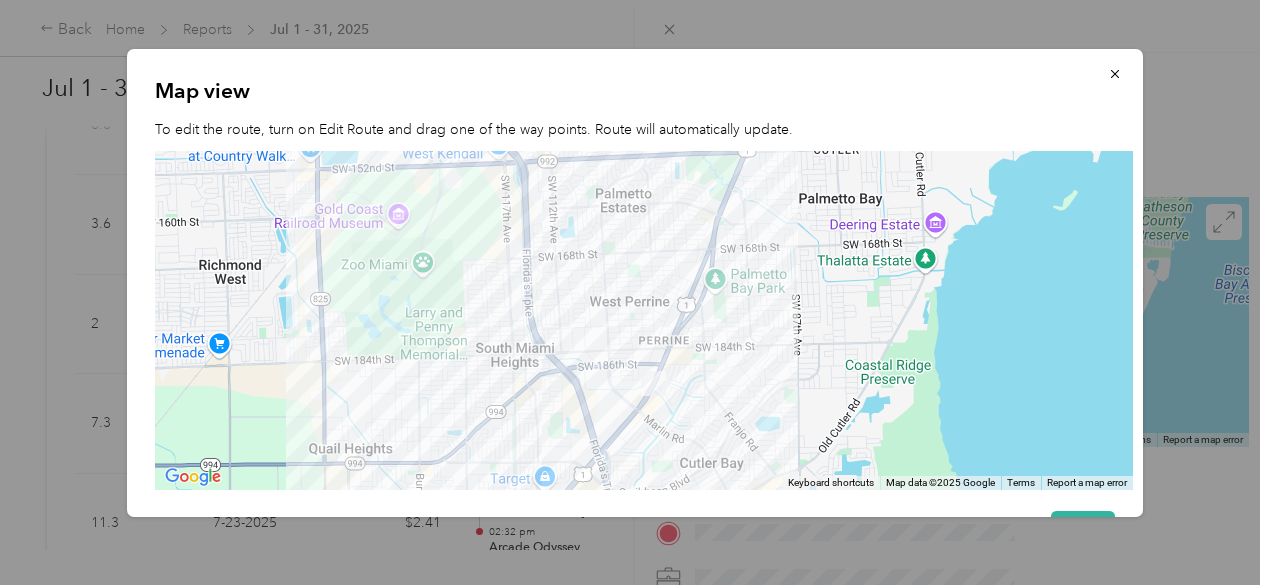 click at bounding box center (644, 320) 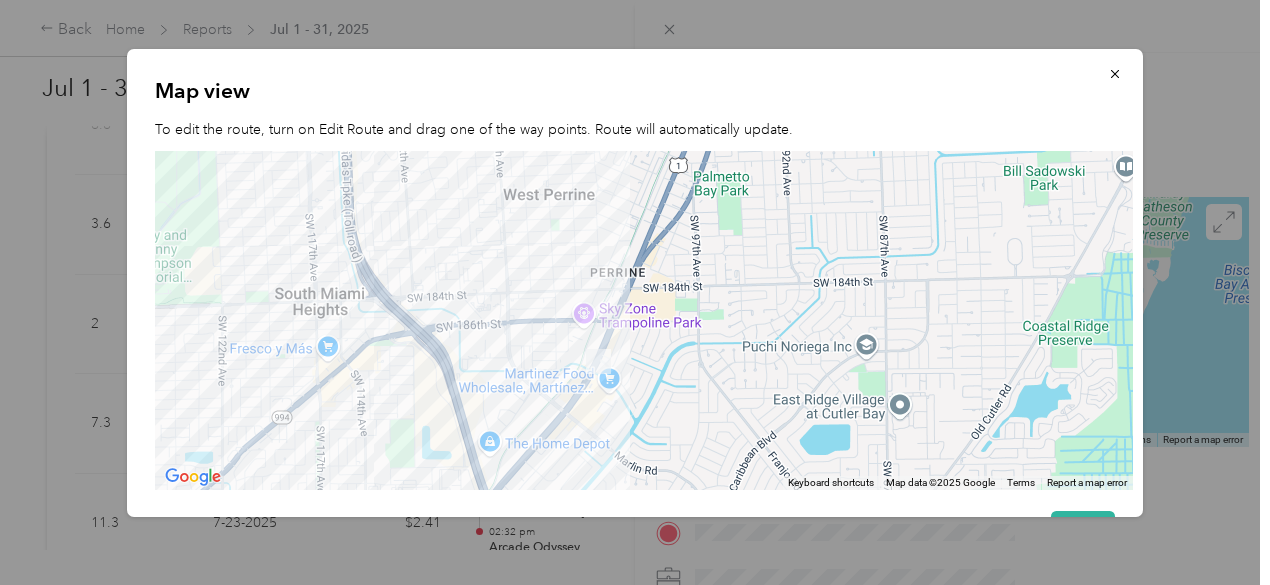 click at bounding box center (644, 320) 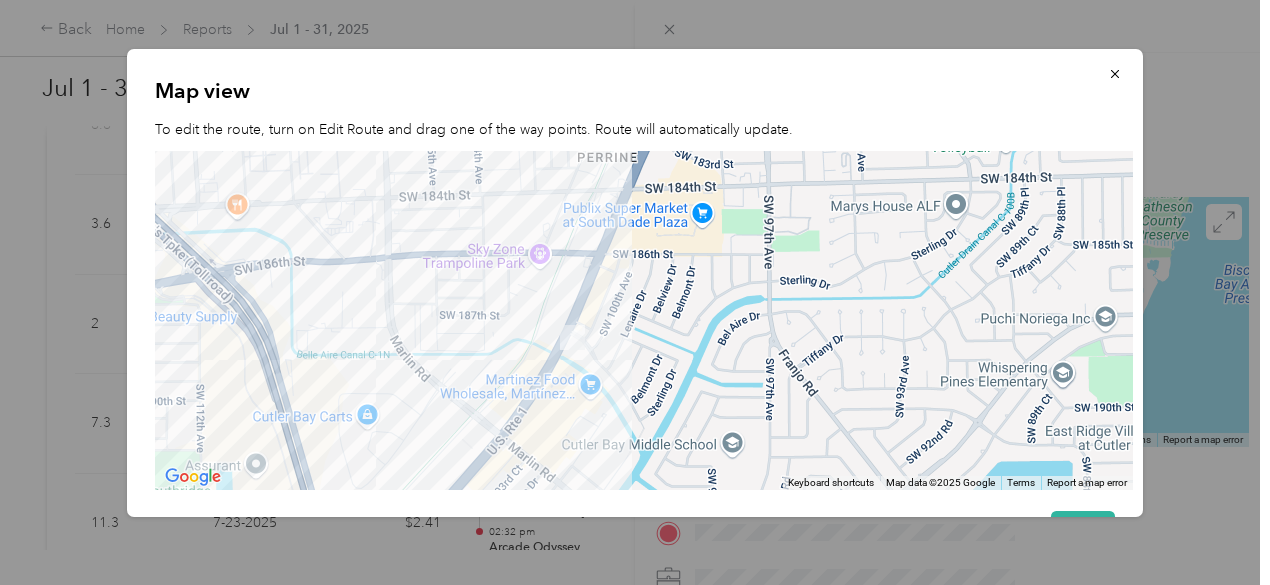 click at bounding box center [644, 320] 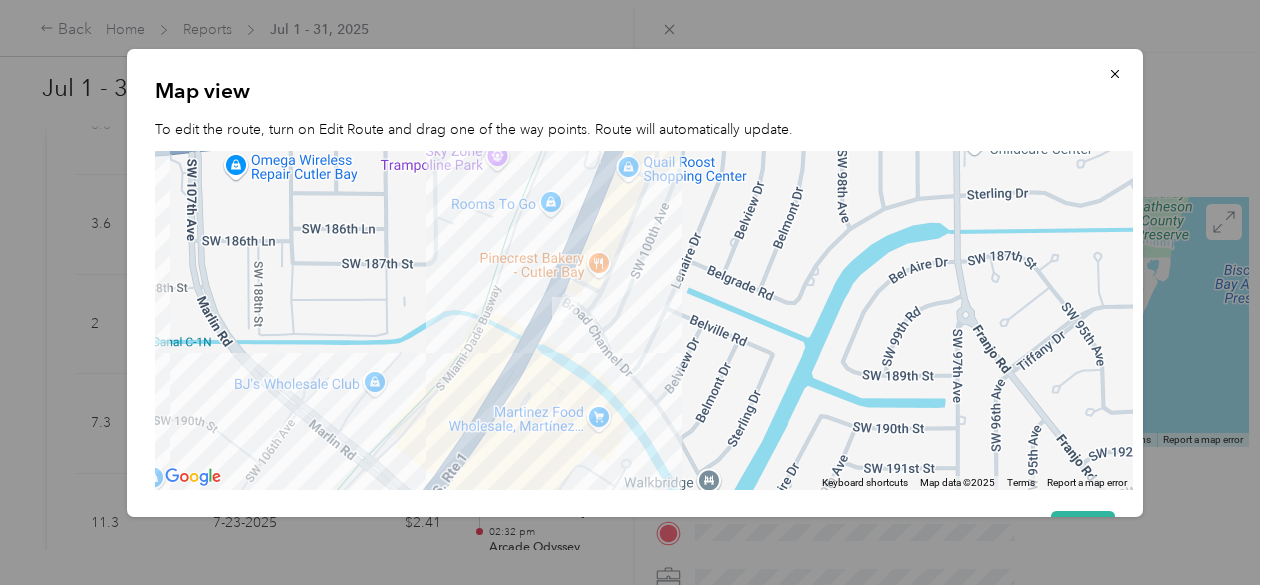 click at bounding box center [644, 320] 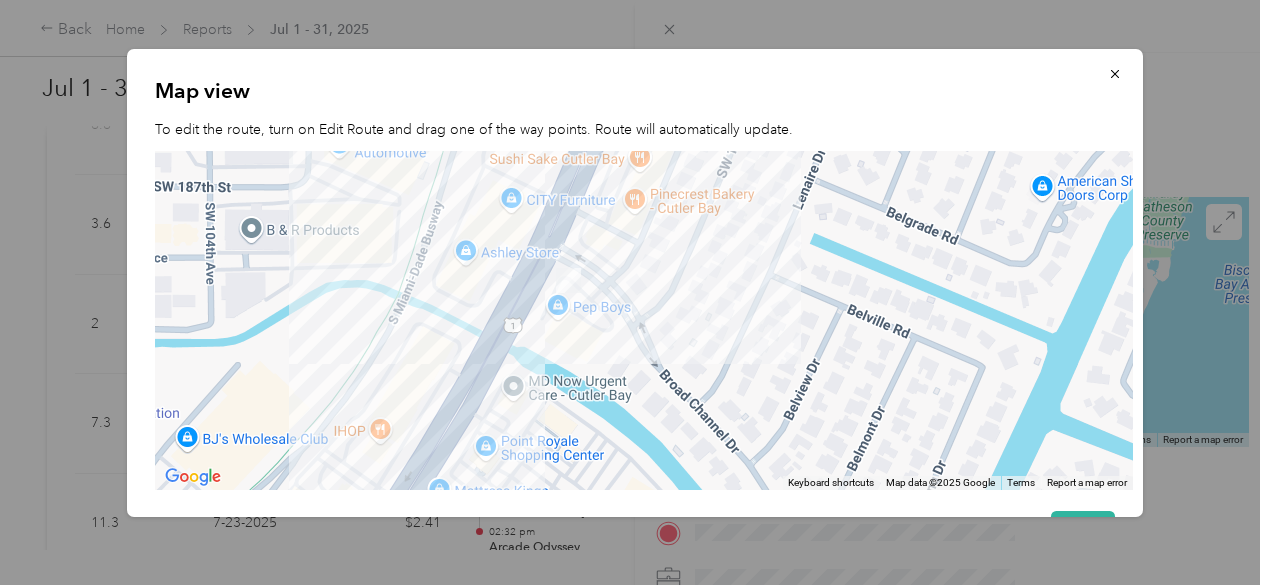 click at bounding box center [644, 320] 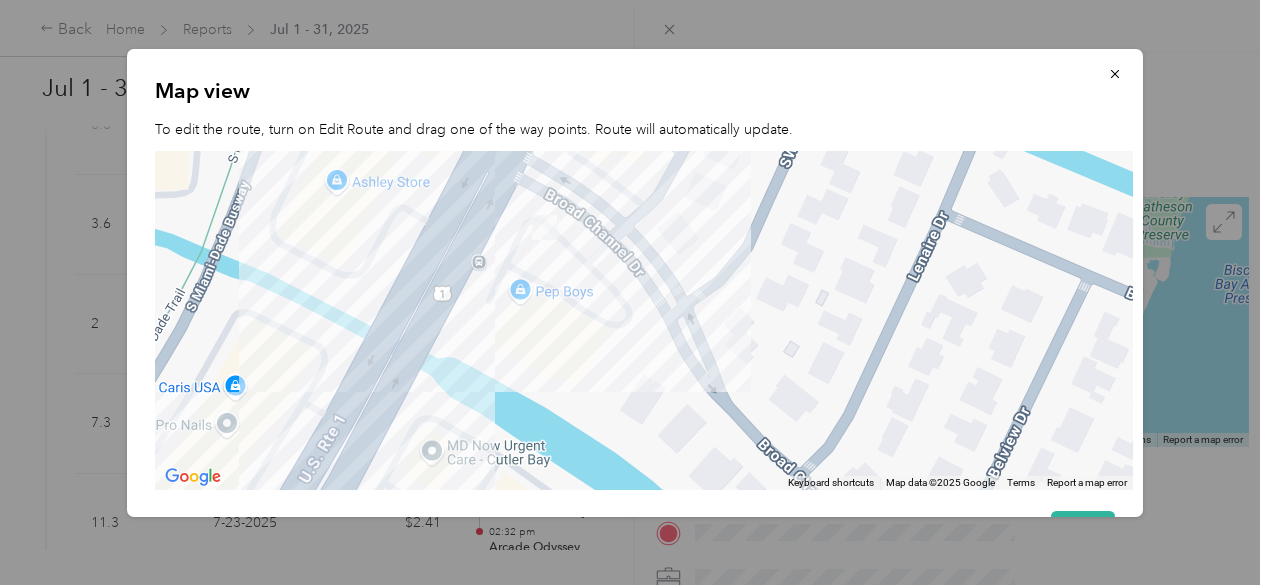 click at bounding box center (644, 320) 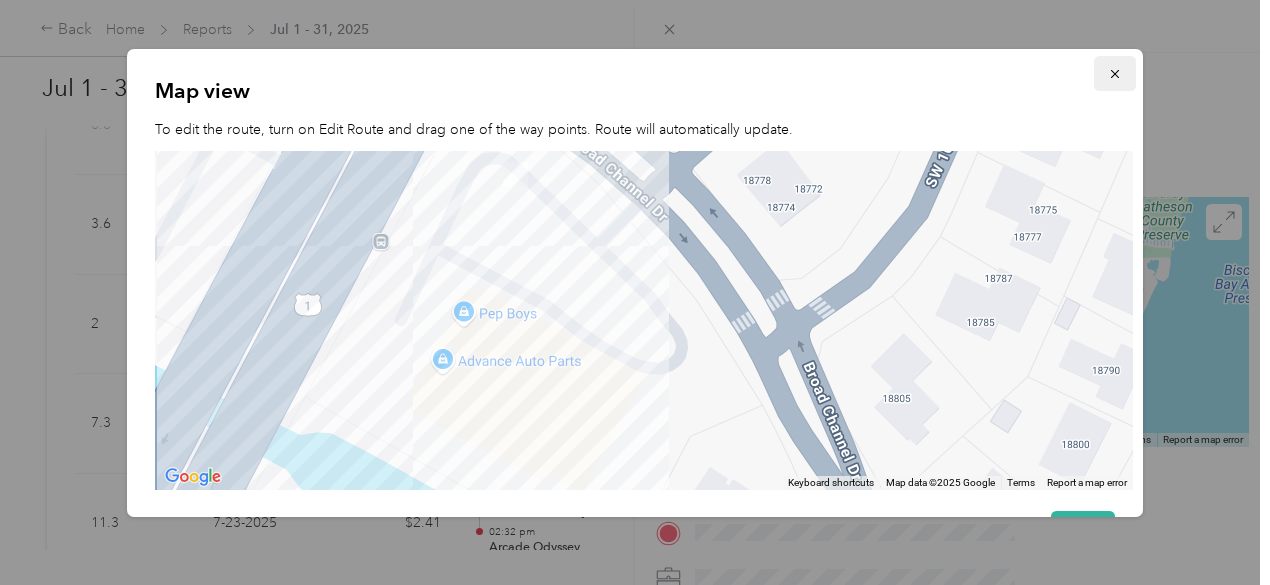 click 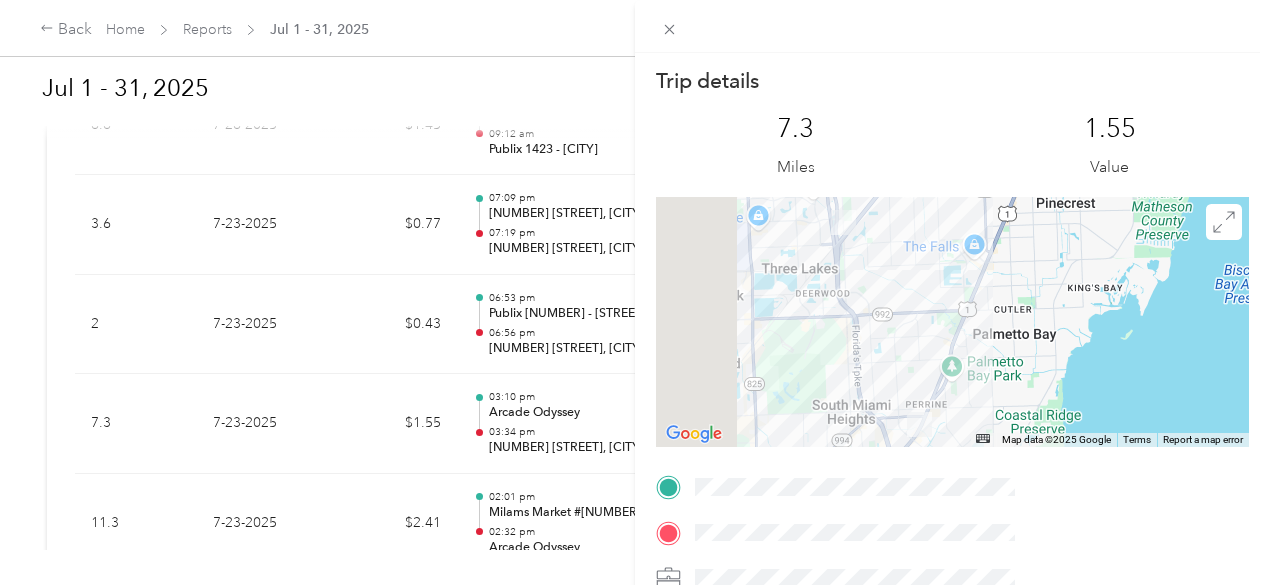 click on "Trip details This trip cannot be edited because it is either under review, approved, or paid. Contact your Team Manager to edit it. [MILES] Miles [VALUE] Value  ← Move left → Move right ↑ Move up ↓ Move down + Zoom in - Zoom out Home Jump left by 75% End Jump right by 75% Page Up Jump up by 75% Page Down Jump down by 75% Map Data Map data ©[YEAR] Google Map data ©[YEAR] Google [DISTANCE]  Click to toggle between metric and imperial units Terms Report a map error TO" at bounding box center [635, 292] 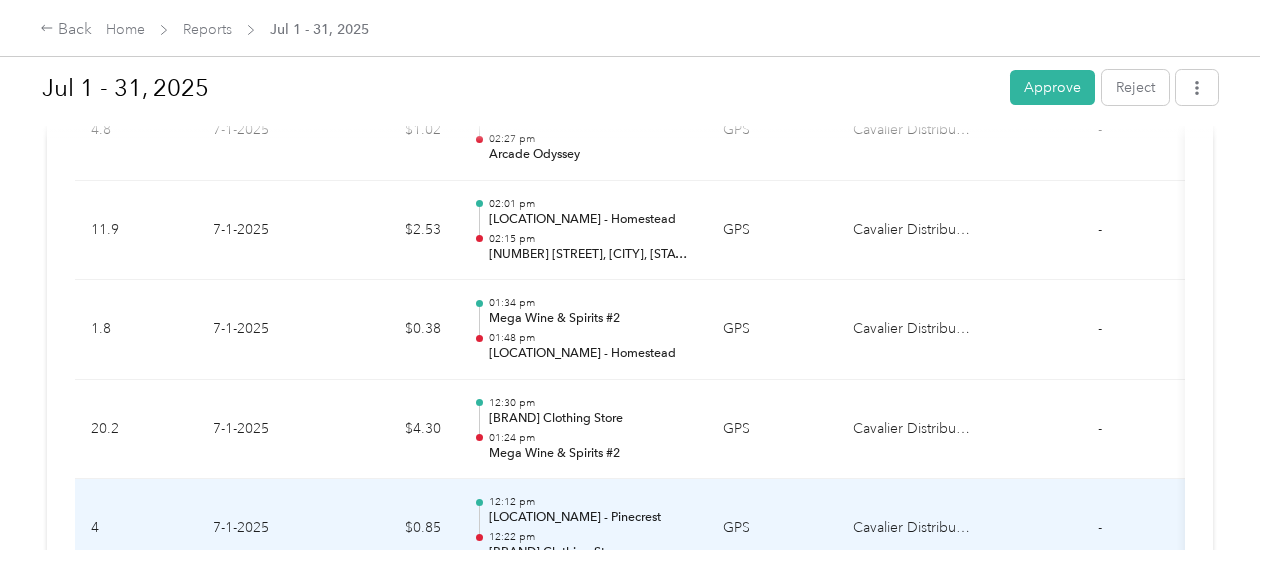 scroll, scrollTop: 20249, scrollLeft: 0, axis: vertical 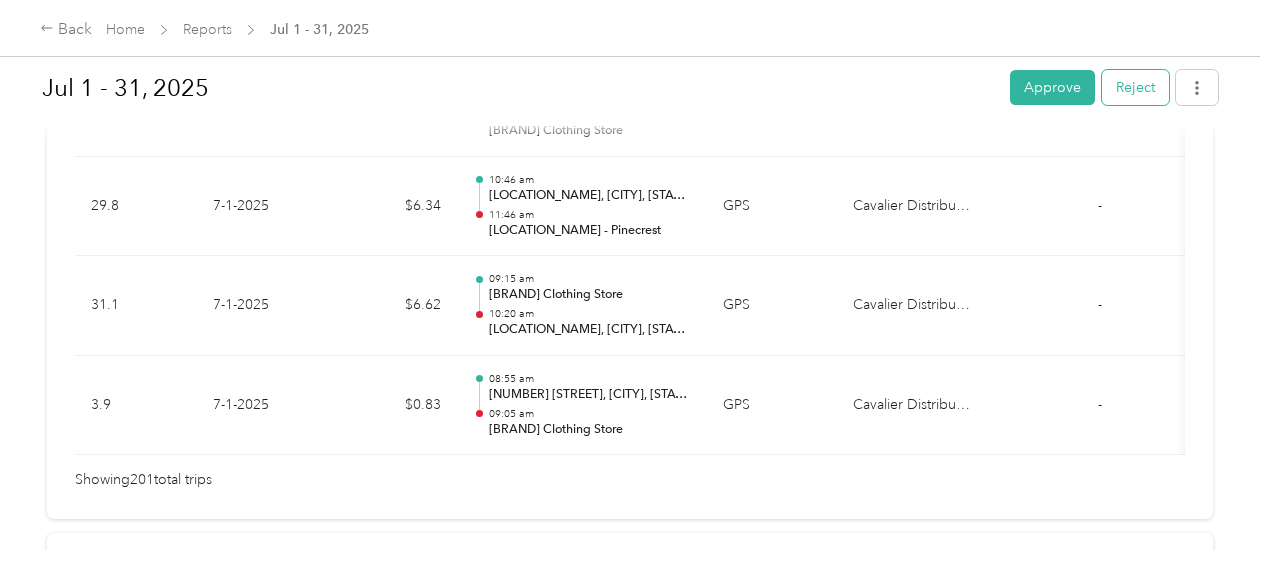 click on "Reject" at bounding box center (1135, 87) 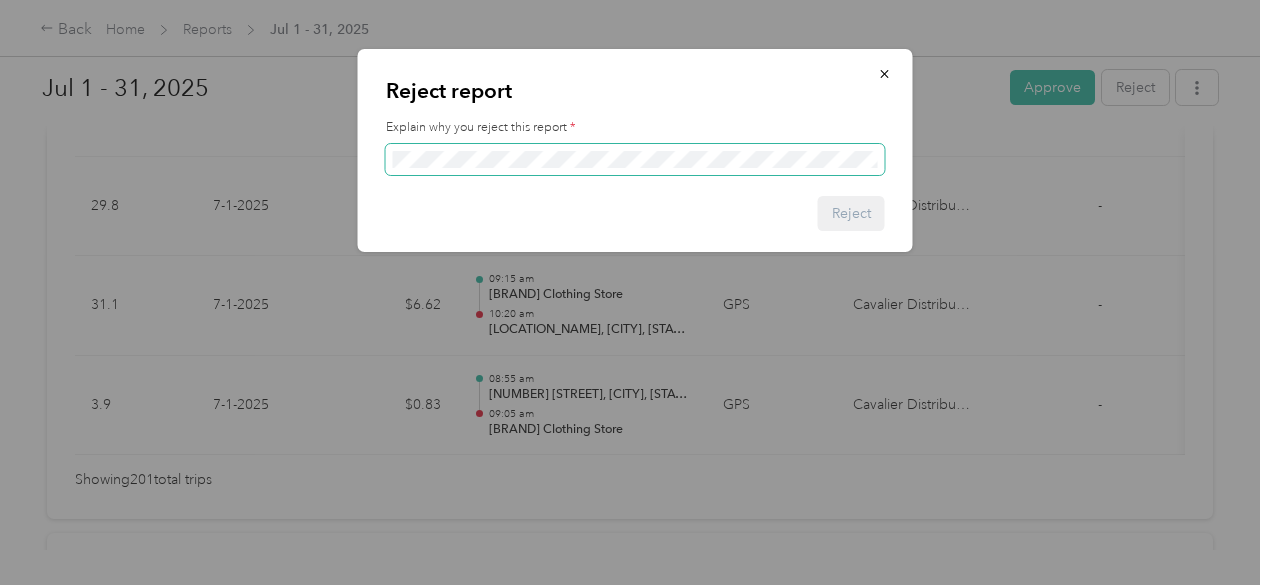 click at bounding box center (635, 160) 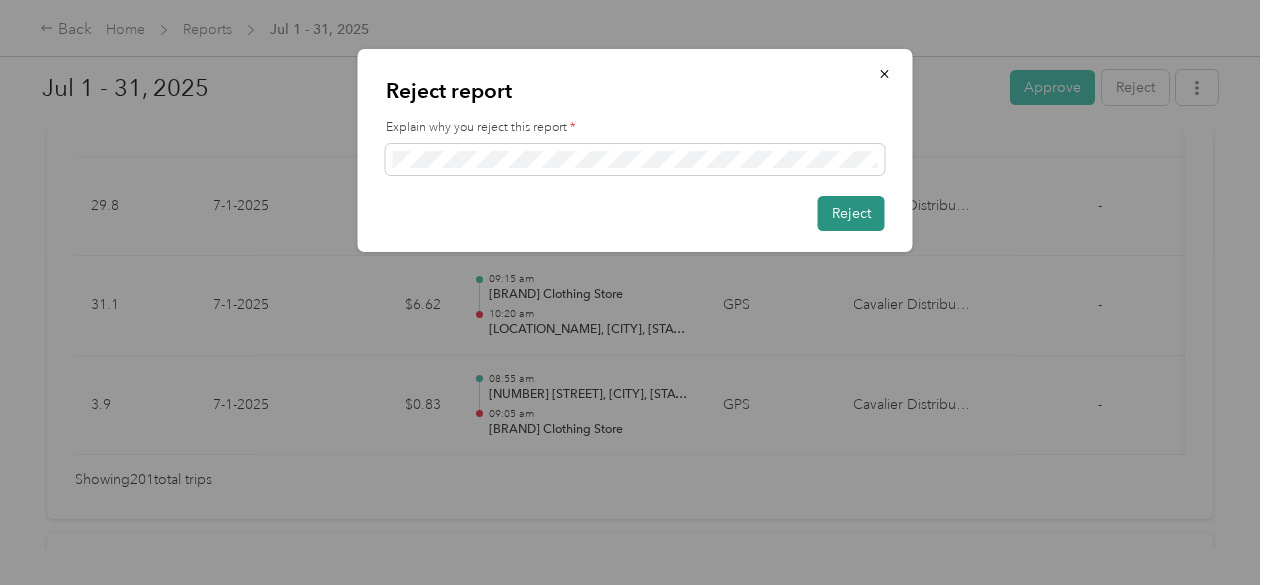 click on "Reject" at bounding box center (851, 213) 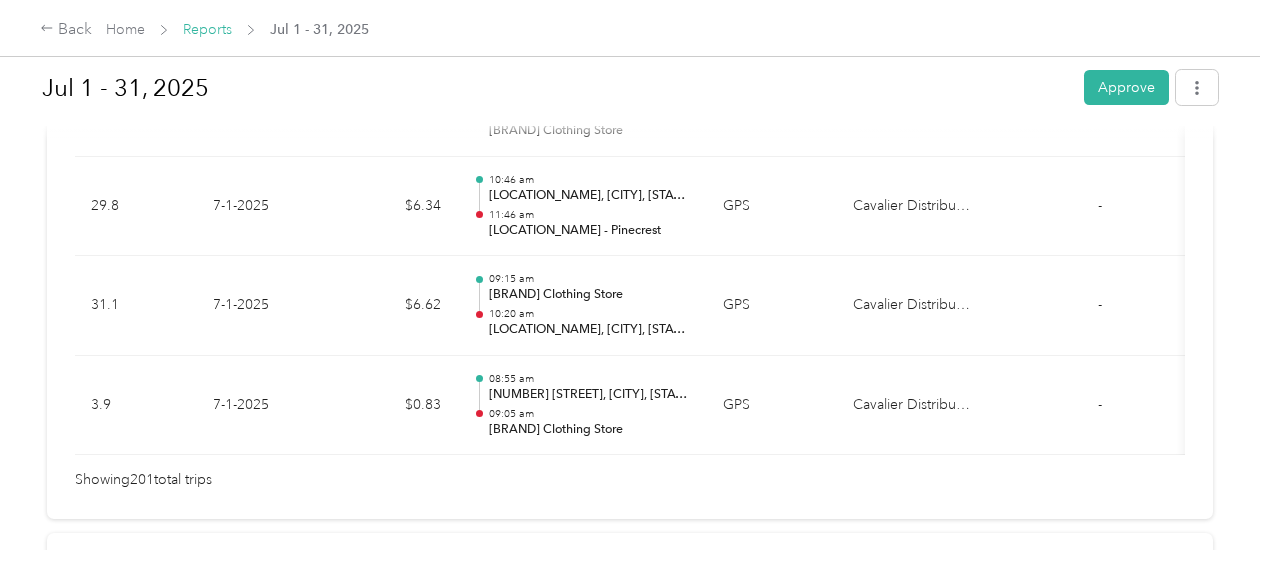 click on "Reports" at bounding box center [207, 29] 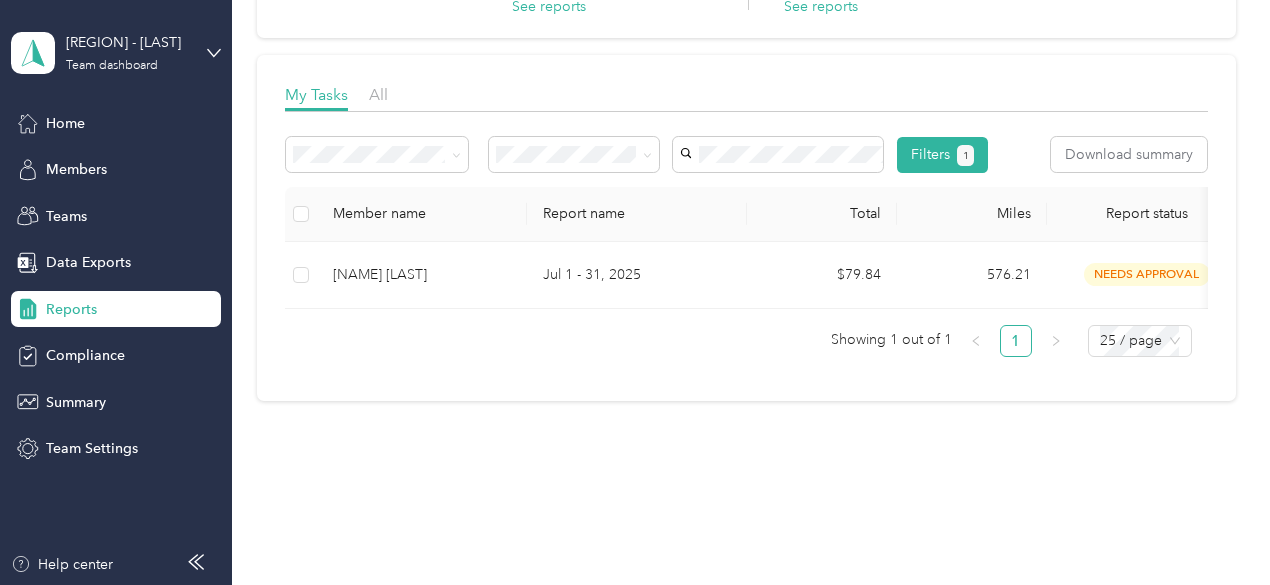 scroll, scrollTop: 236, scrollLeft: 0, axis: vertical 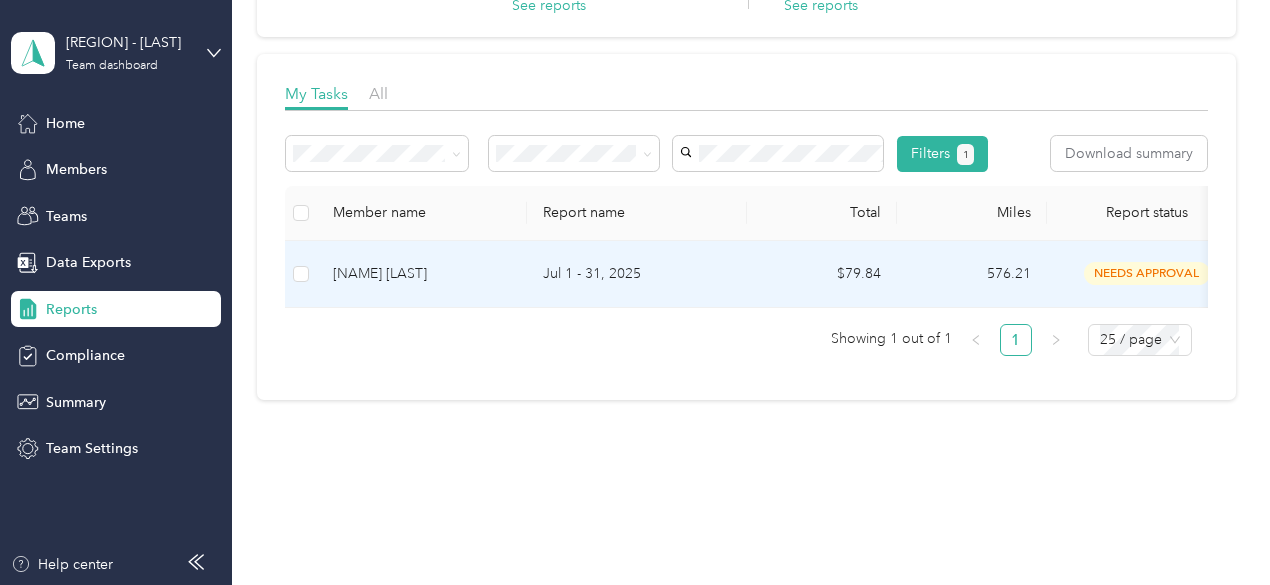 click on "[NAME] [LAST]" at bounding box center (422, 274) 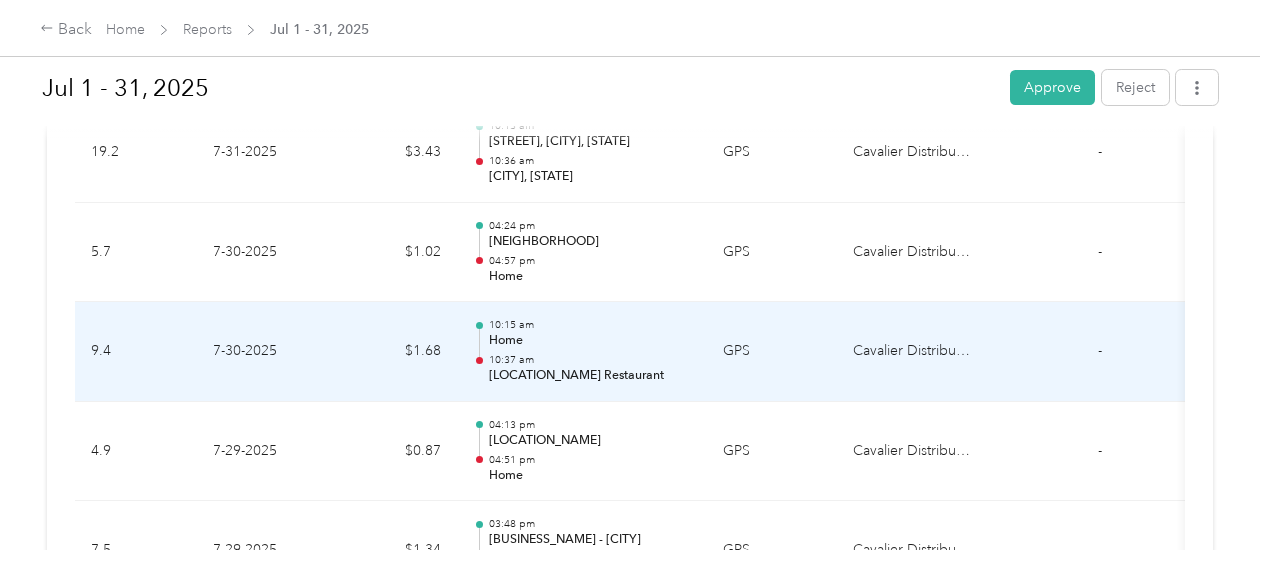 scroll, scrollTop: 899, scrollLeft: 0, axis: vertical 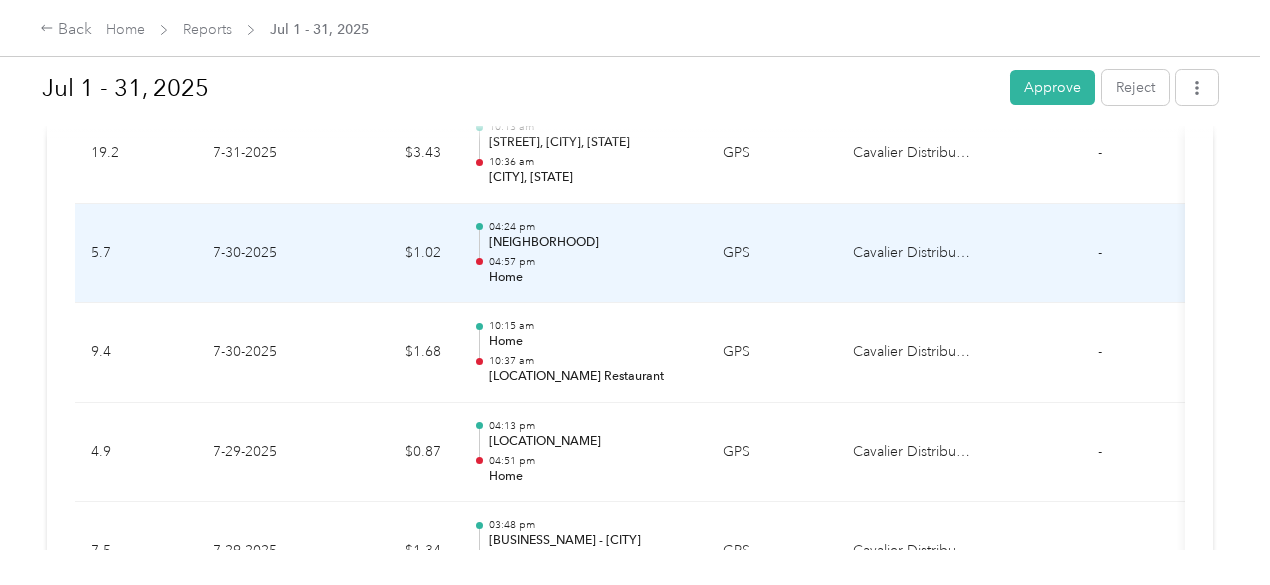 click on "04:24 pm" at bounding box center [590, 227] 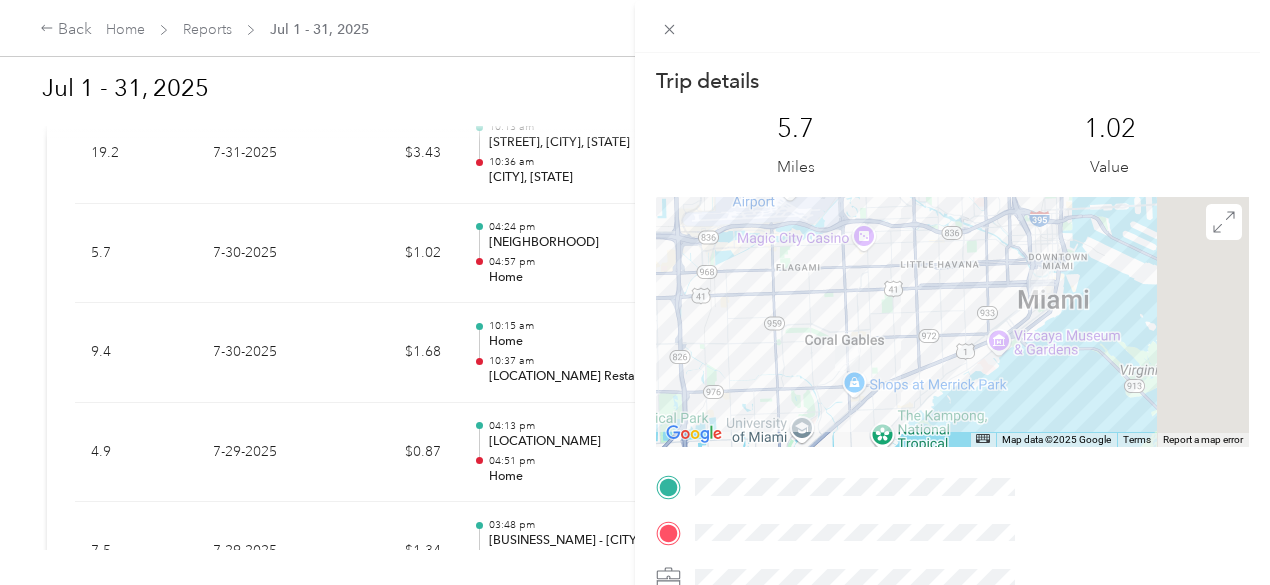 click on "Trip details This trip cannot be edited because it is either under review, approved, or paid. Contact your Team Manager to edit it. [NUMBER] Miles [NUMBER] Value  ← Move left → Move right ↑ Move up ↓ Move down + Zoom in - Zoom out Home Jump left by 75% End Jump right by 75% Page Up Jump up by 75% Page Down Jump down by 75% Map Data Map data ©[YEAR] Google Map data ©[YEAR] Google [NUMBER] km  Click to toggle between metric and imperial units Terms Report a map error TO" at bounding box center [635, 292] 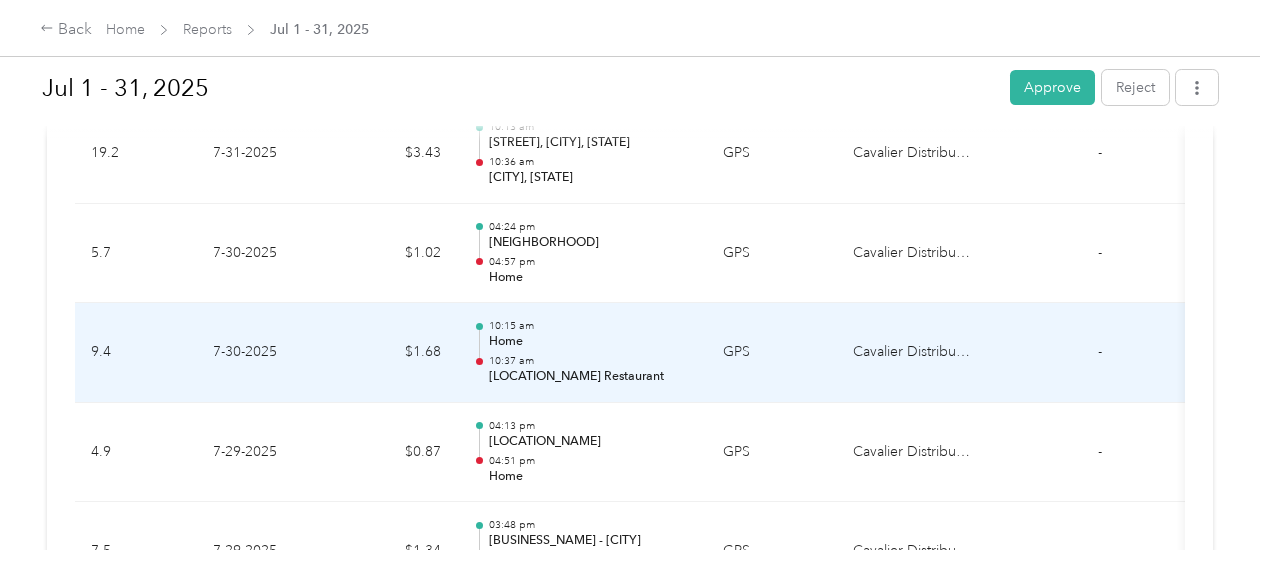 click on "10:37 am" at bounding box center [590, 361] 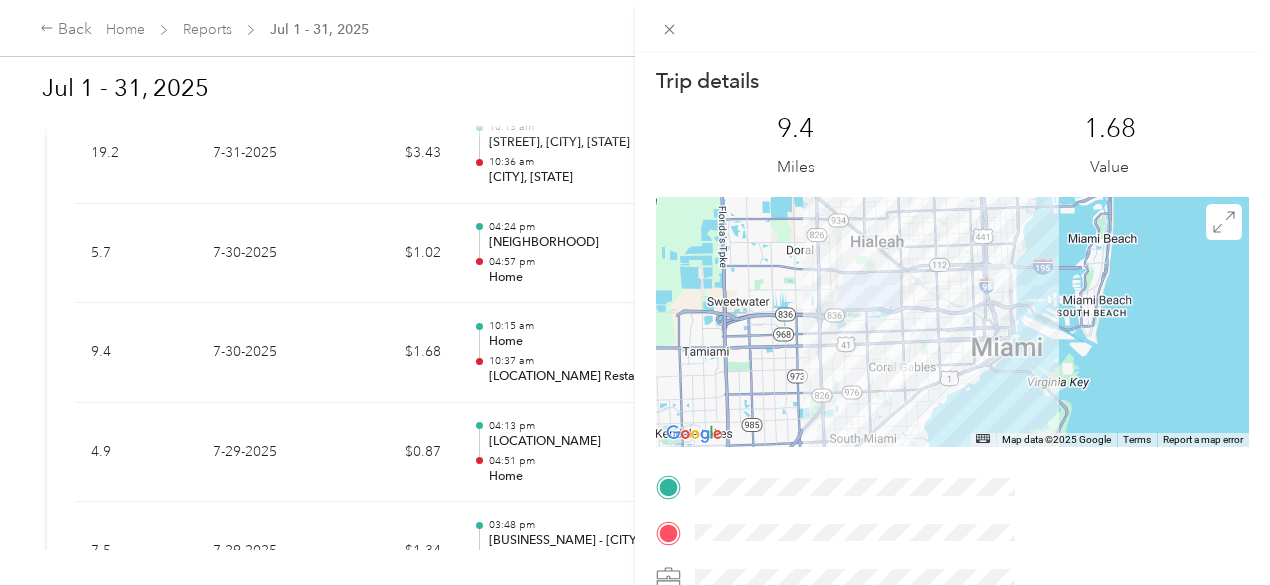 click on "Trip details This trip cannot be edited because it is either under review, approved, or paid. Contact your Team Manager to edit it. [NUMBER] Miles [NUMBER] Value  ← Move left → Move right ↑ Move up ↓ Move down + Zoom in - Zoom out Home Jump left by 75% End Jump right by 75% Page Up Jump up by 75% Page Down Jump down by 75% Map Data Map data ©[YEAR] Google Map data ©[YEAR] Google [NUMBER] km  Click to toggle between metric and imperial units Terms Report a map error TO" at bounding box center (635, 292) 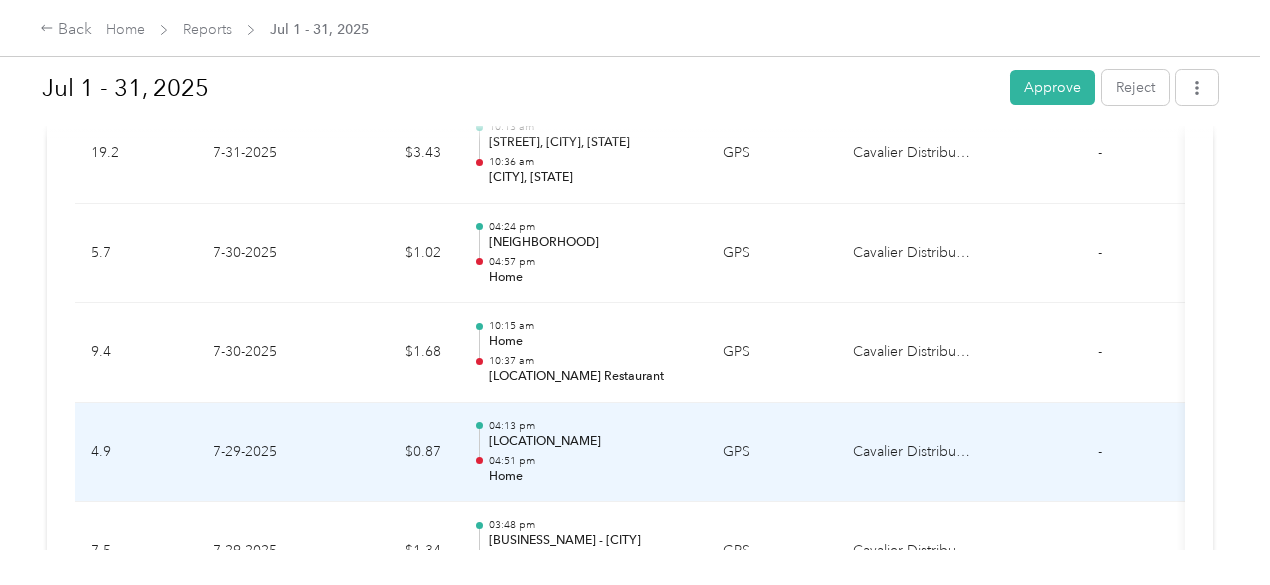 click on "Home" at bounding box center [590, 477] 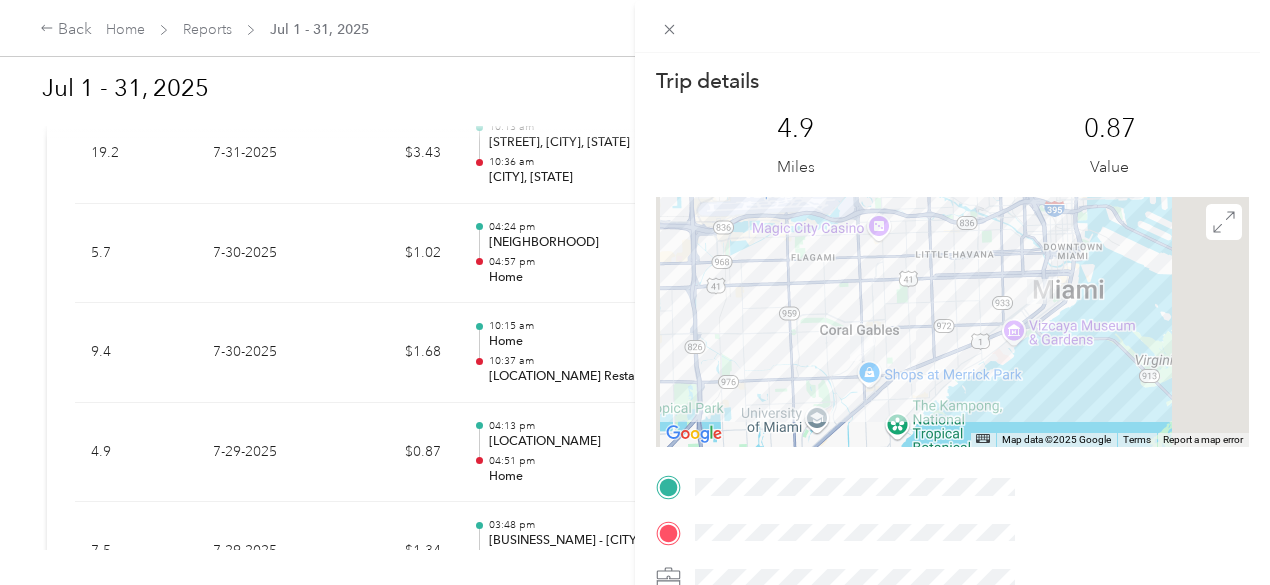 click on "Trip details This trip cannot be edited because it is either under review, approved, or paid. Contact your Team Manager to edit it. [NUMBER] Miles [NUMBER] Value  ← Move left → Move right ↑ Move up ↓ Move down + Zoom in - Zoom out Home Jump left by 75% End Jump right by 75% Page Up Jump up by 75% Page Down Jump down by 75% Map Data Map data ©[YEAR] Google Map data ©[YEAR] Google [NUMBER] km  Click to toggle between metric and imperial units Terms Report a map error TO" at bounding box center (635, 292) 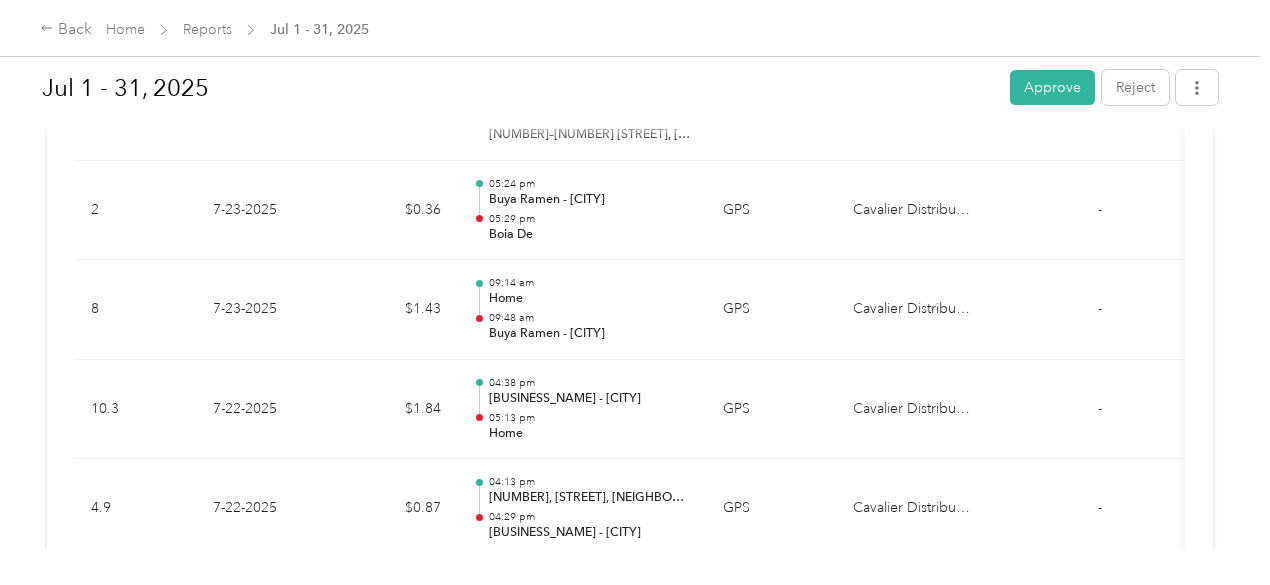 scroll, scrollTop: 2533, scrollLeft: 0, axis: vertical 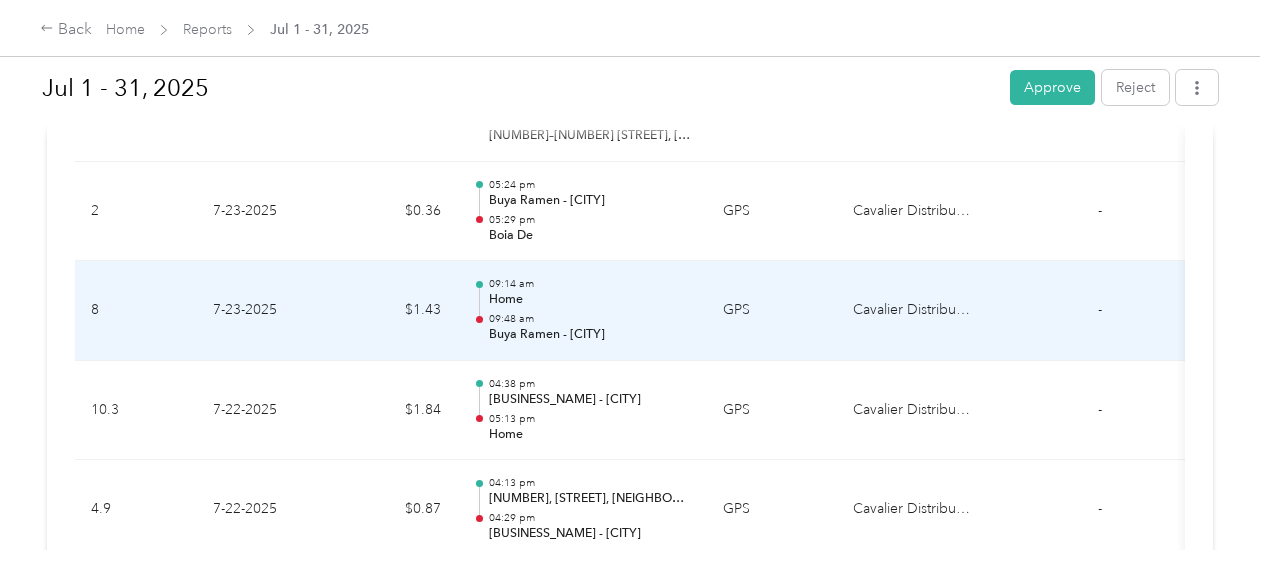 click on "Home" at bounding box center [590, 300] 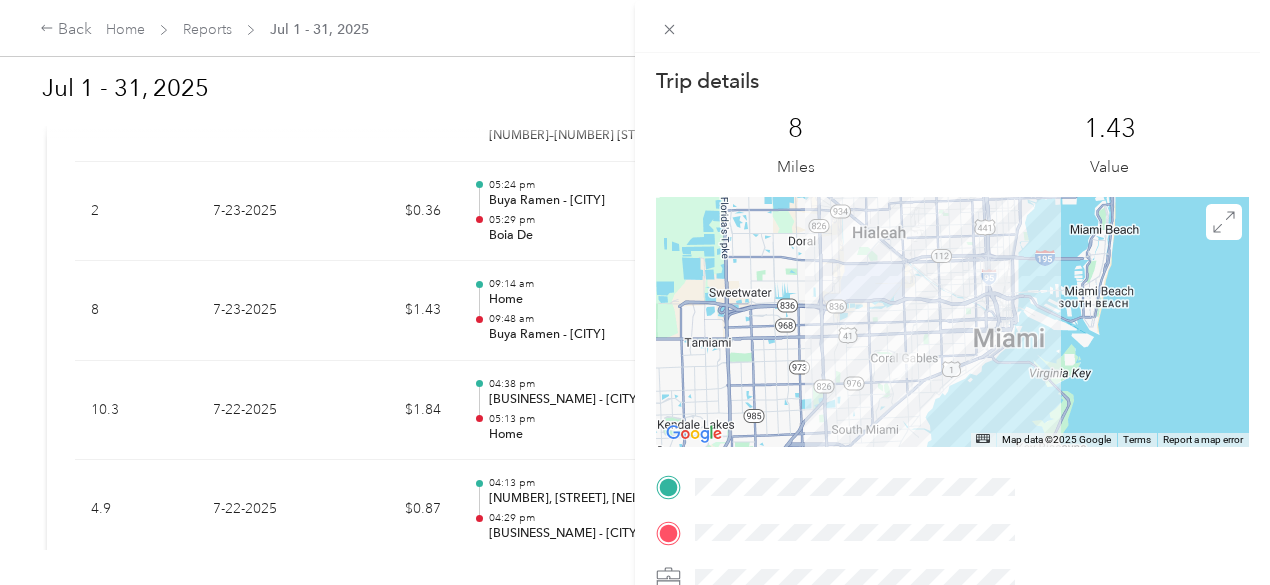 click at bounding box center (952, 322) 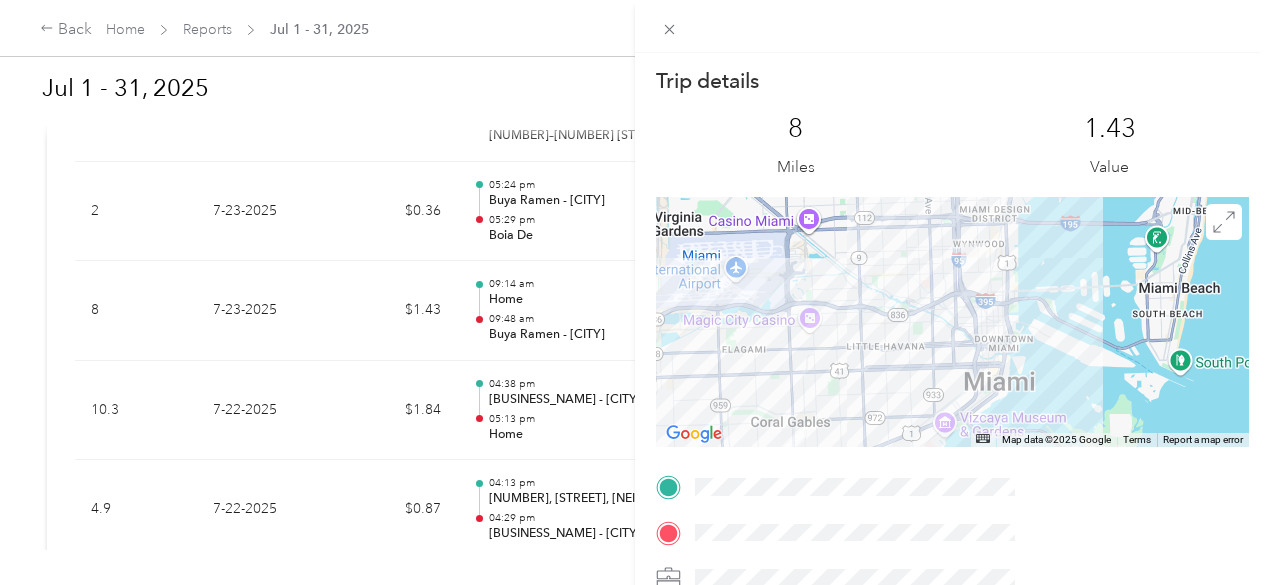 click at bounding box center [952, 322] 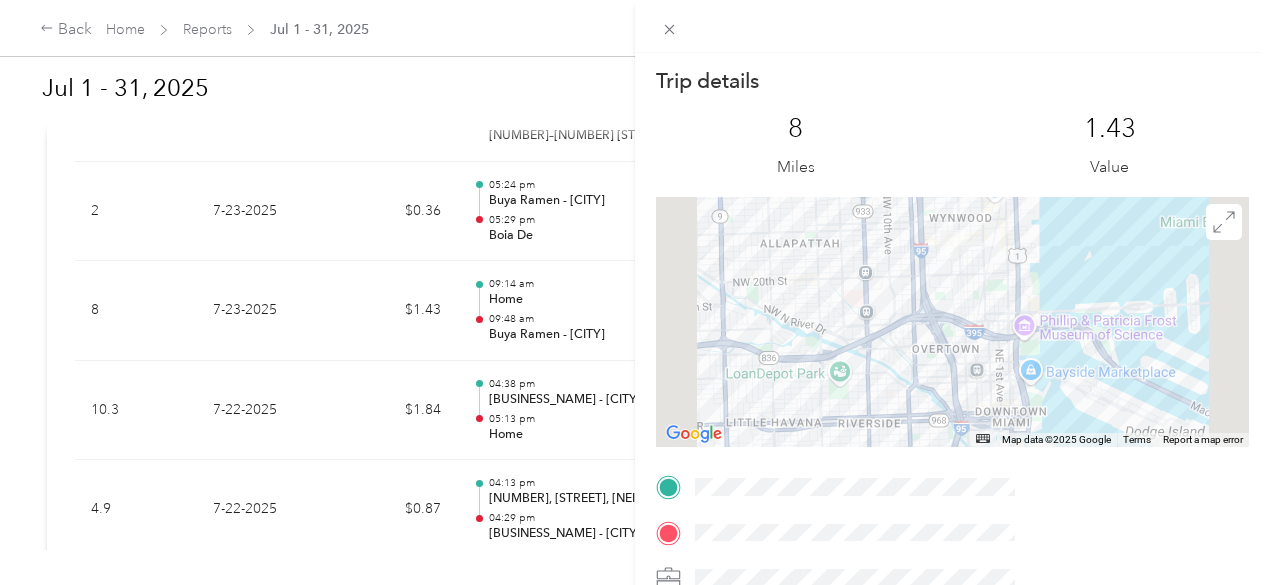 click at bounding box center (952, 322) 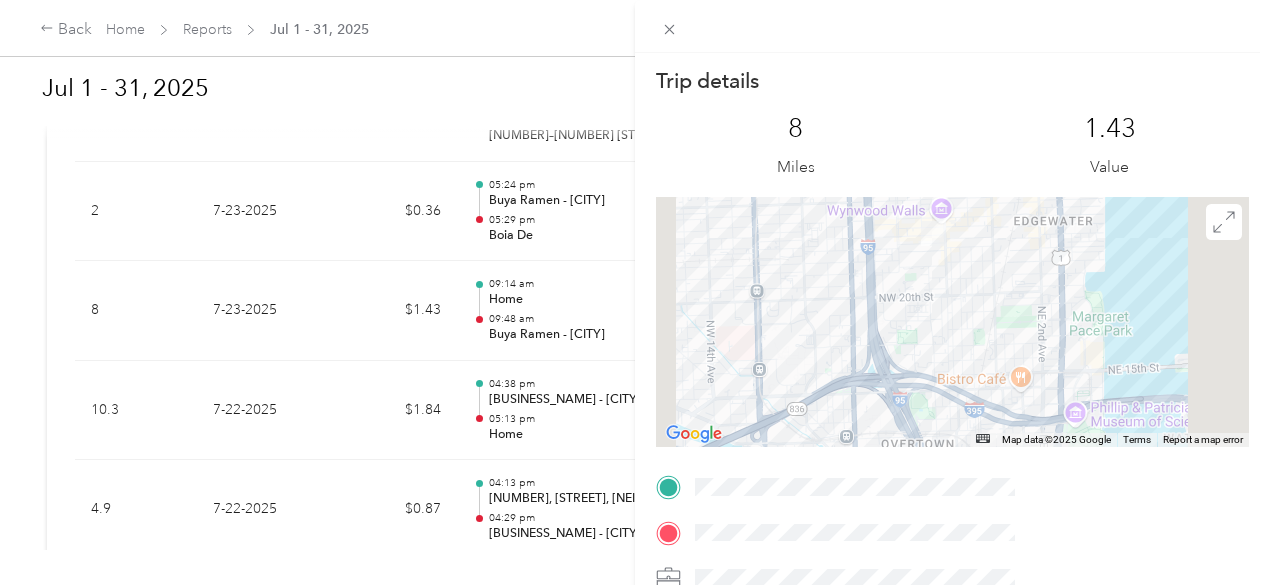 click at bounding box center [952, 322] 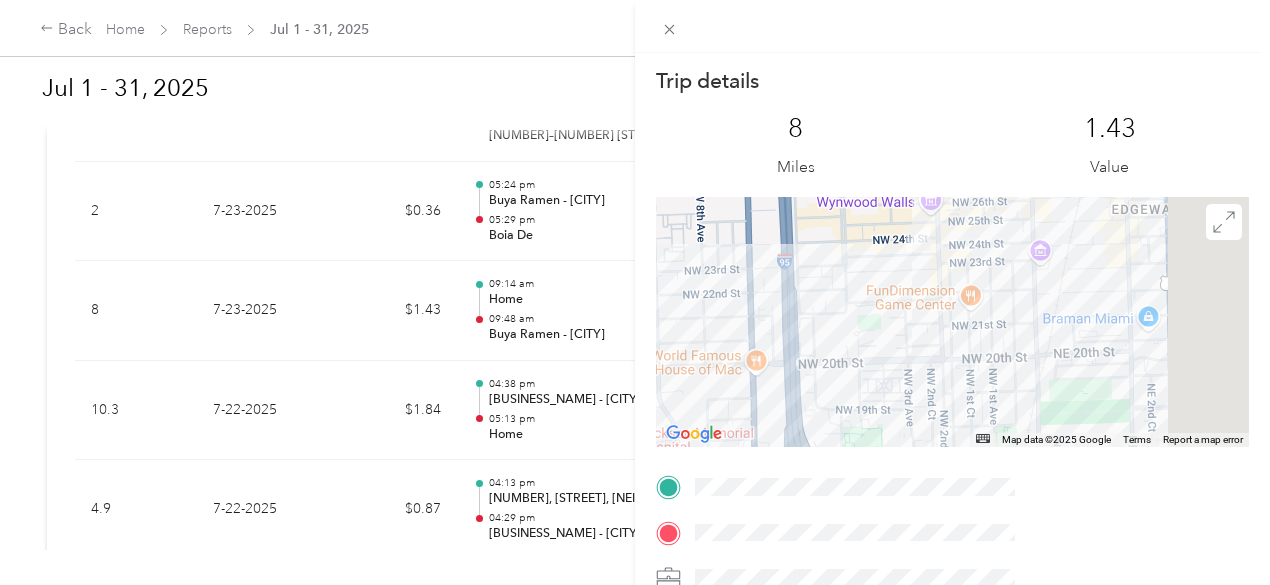 click at bounding box center (952, 322) 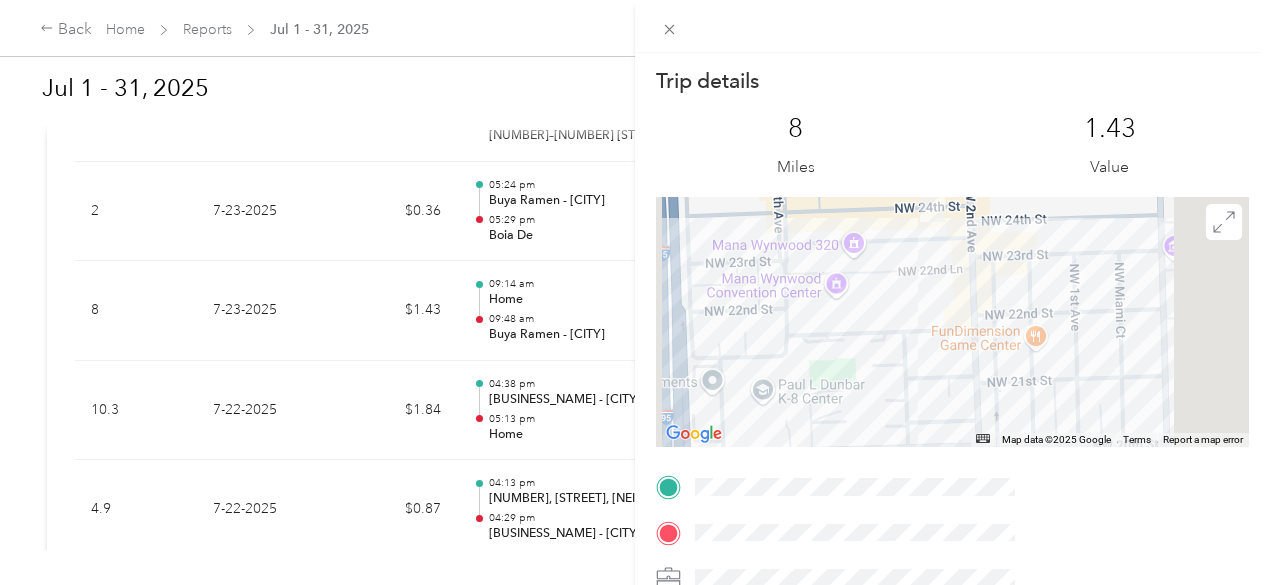 click at bounding box center [952, 322] 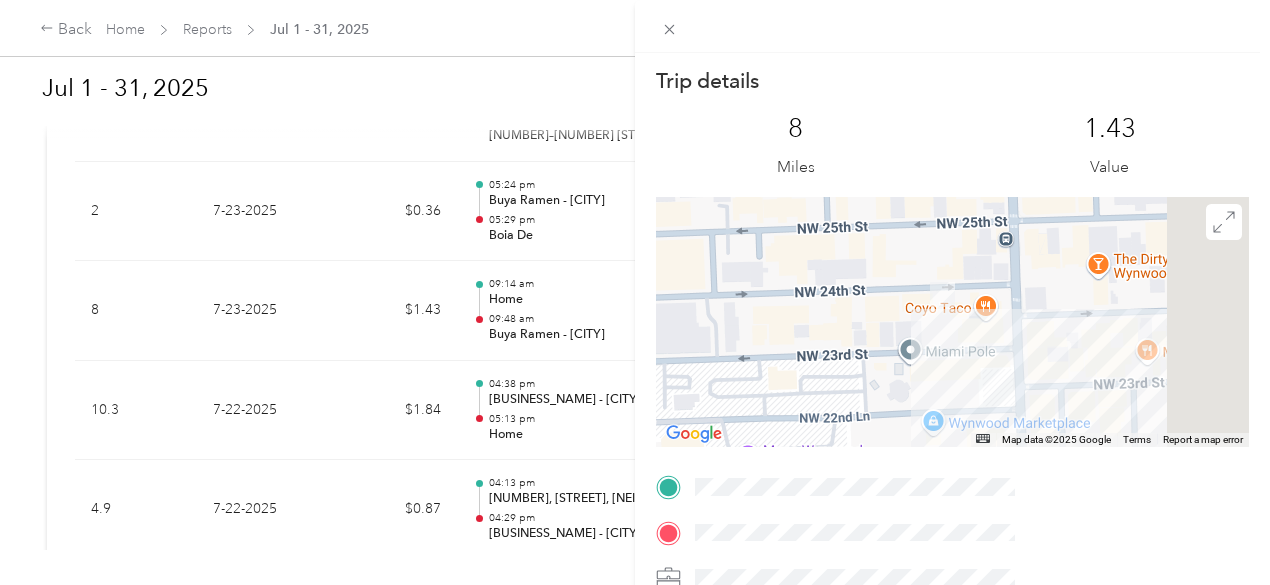 drag, startPoint x: 1132, startPoint y: 277, endPoint x: 1080, endPoint y: 394, distance: 128.03516 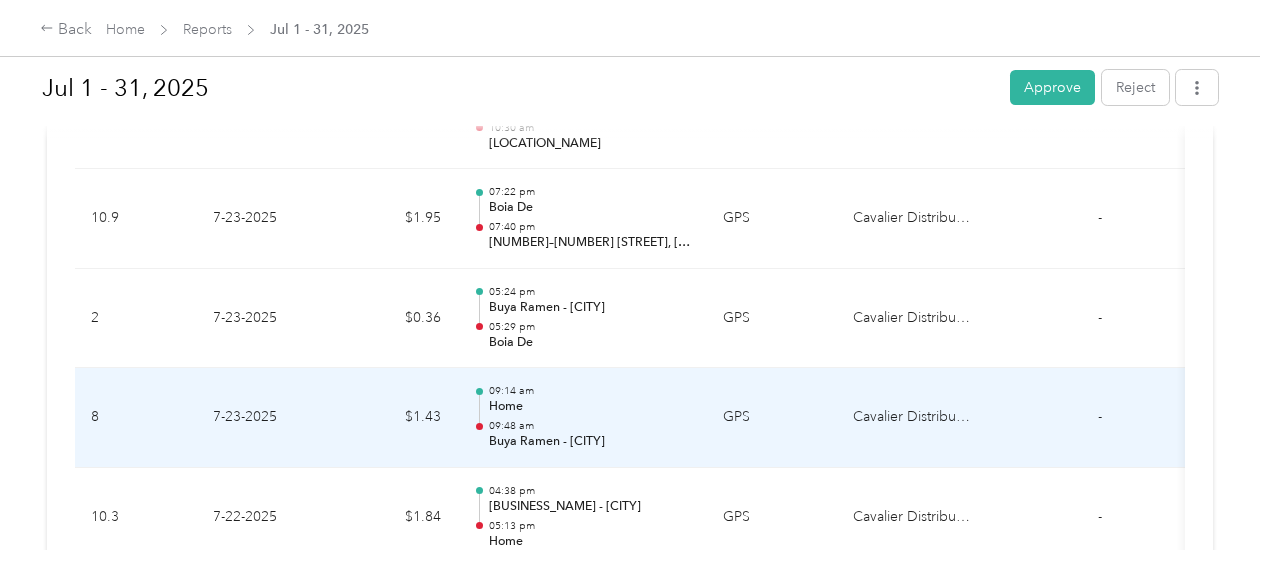 scroll, scrollTop: 2425, scrollLeft: 0, axis: vertical 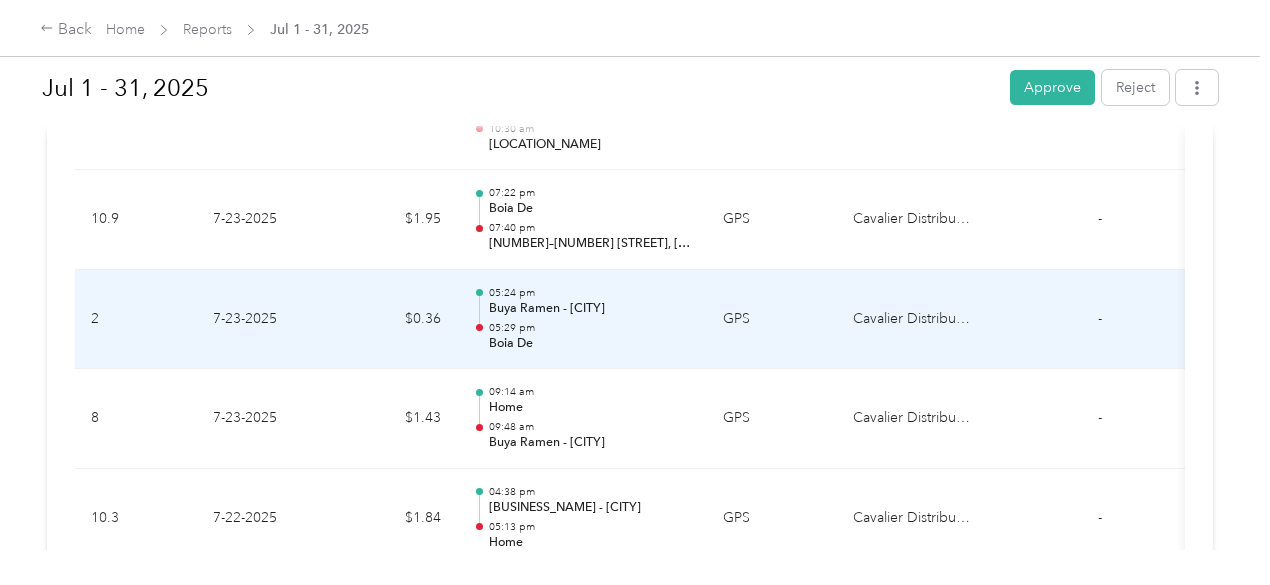 click on "Buya Ramen - [CITY]" at bounding box center (590, 309) 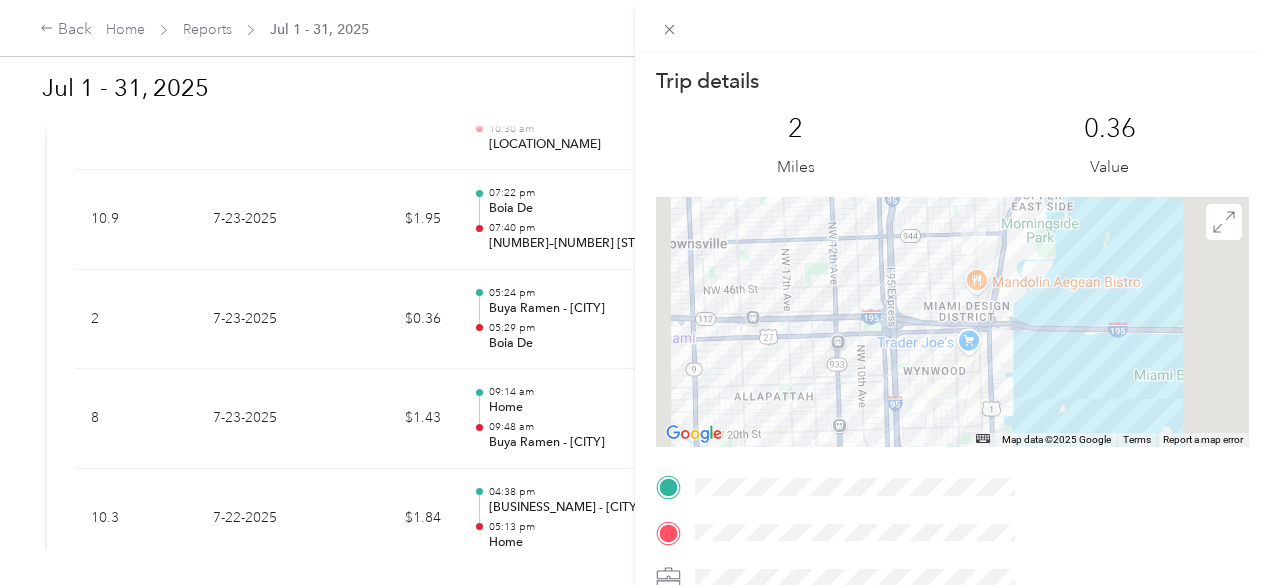 click on "Trip details This trip cannot be edited because it is either under review, approved, or paid. Contact your Team Manager to edit it. [DISTANCE] Miles [VALUE] Value  ← Move left → Move right ↑ Move up ↓ Move down + Zoom in - Zoom out Home Jump left by 75% End Jump right by 75% Page Up Jump up by 75% Page Down Jump down by 75% Map Data Map data ©[YEAR] Google Map data ©[YEAR] Google [DISTANCE]  Click to toggle between metric and imperial units Terms Report a map error TO" at bounding box center [635, 292] 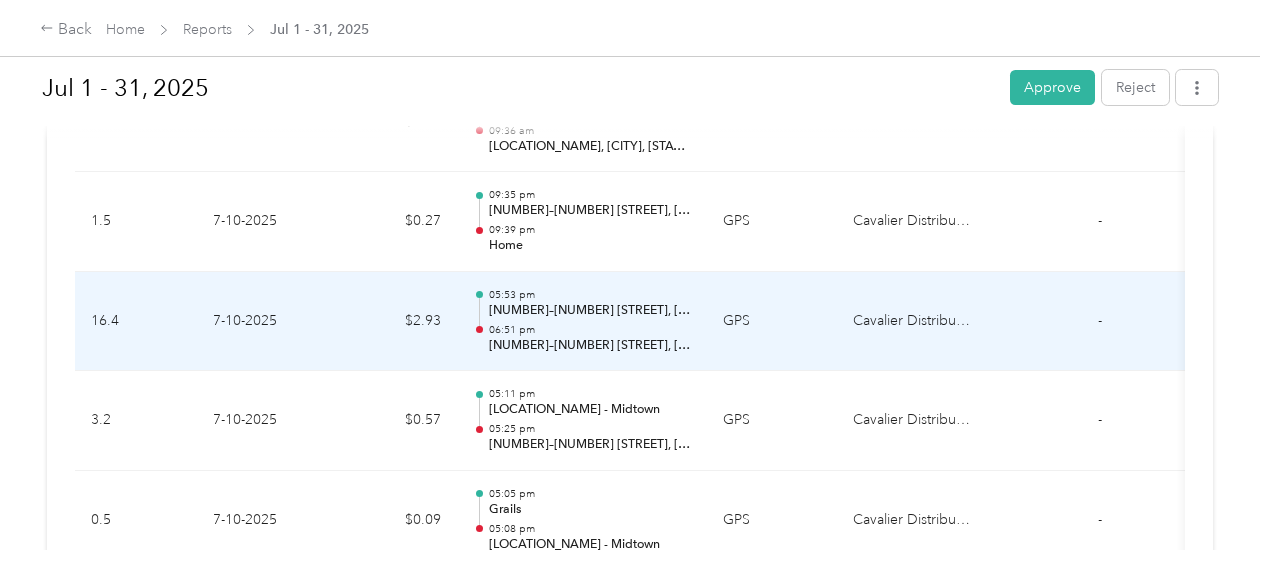 scroll, scrollTop: 5608, scrollLeft: 0, axis: vertical 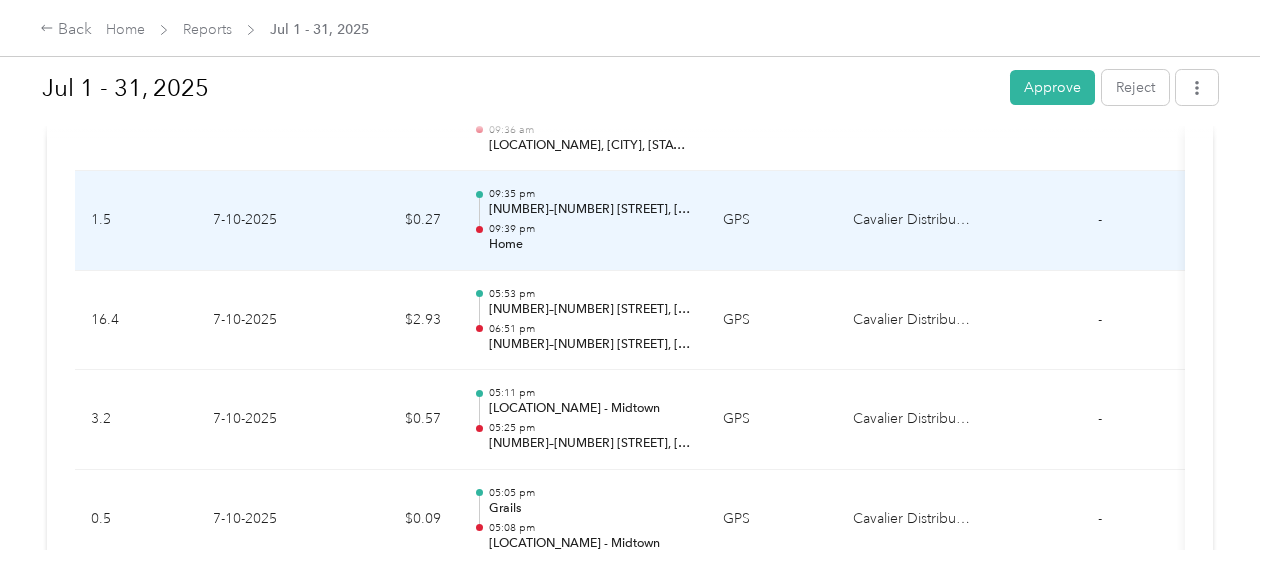 click on "09:39 pm" at bounding box center [590, 229] 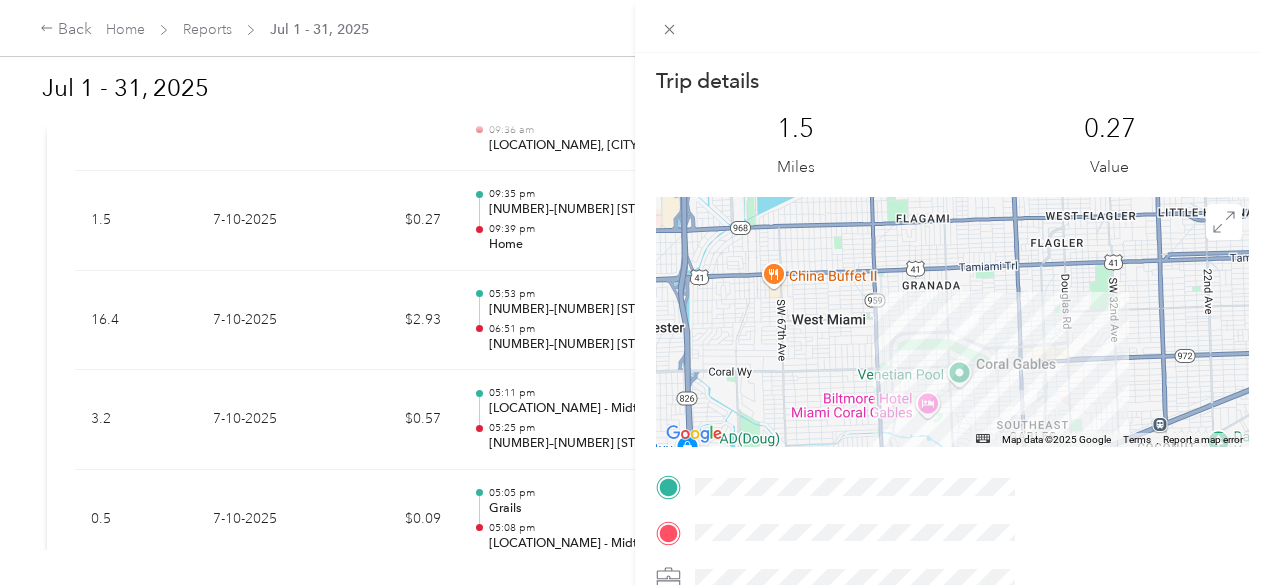 click at bounding box center (952, 322) 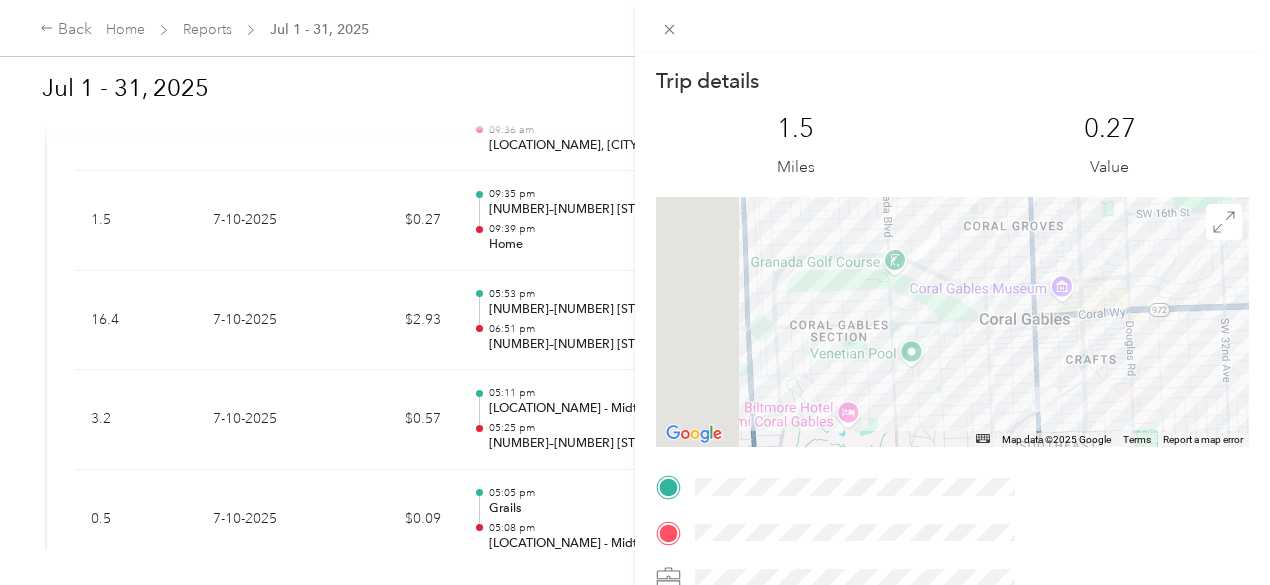 click at bounding box center [952, 322] 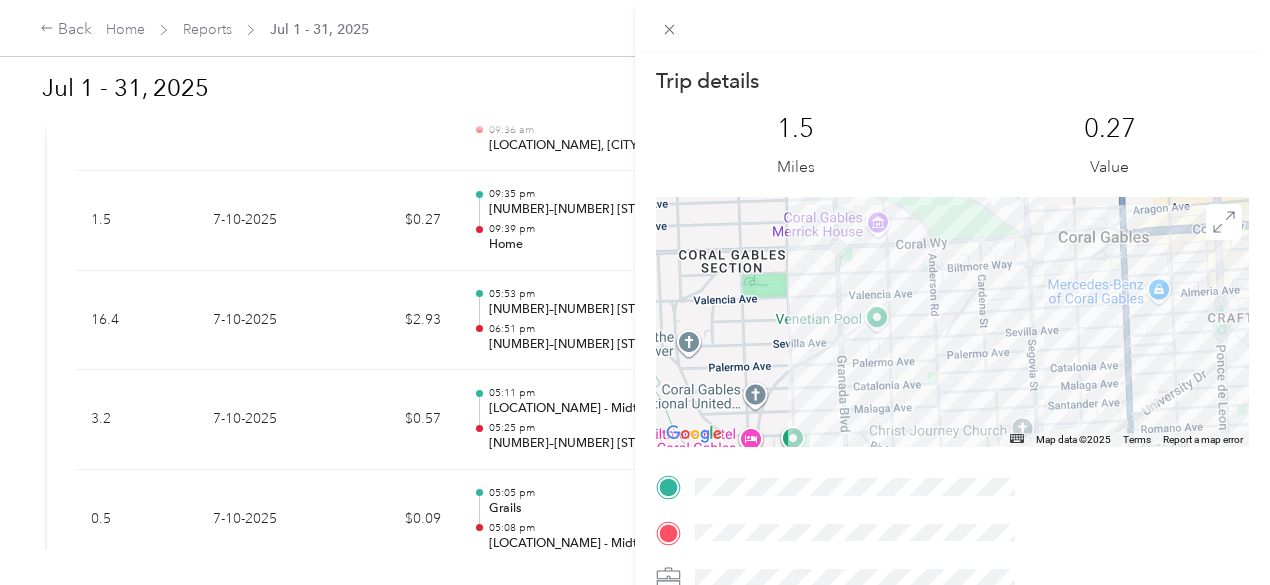 click at bounding box center [952, 322] 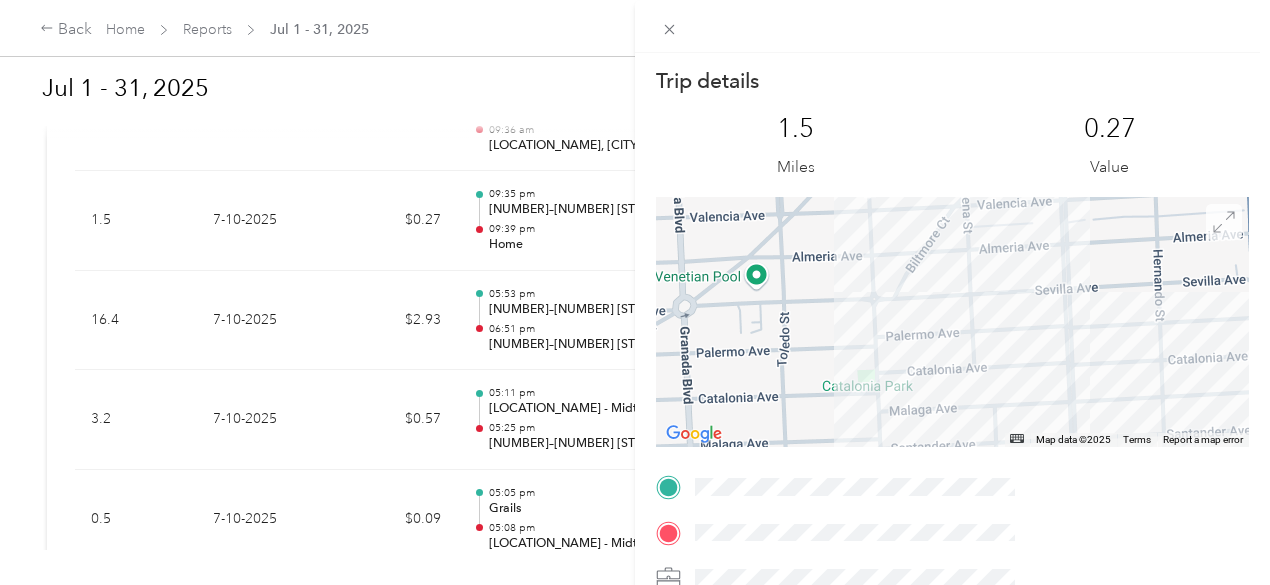 click 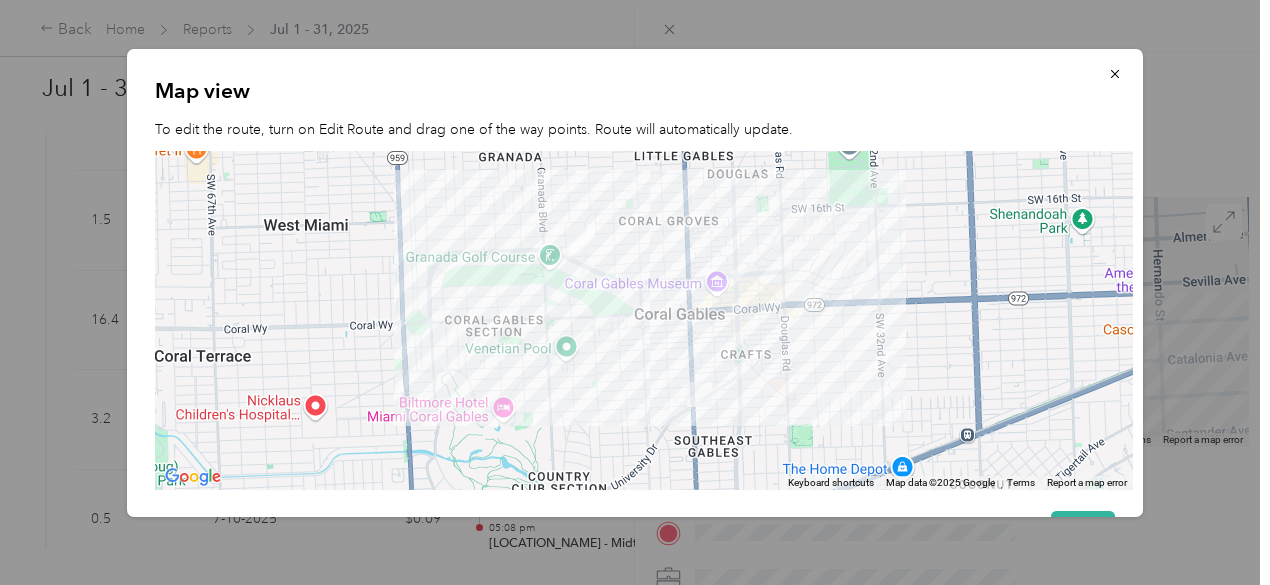 click at bounding box center [644, 320] 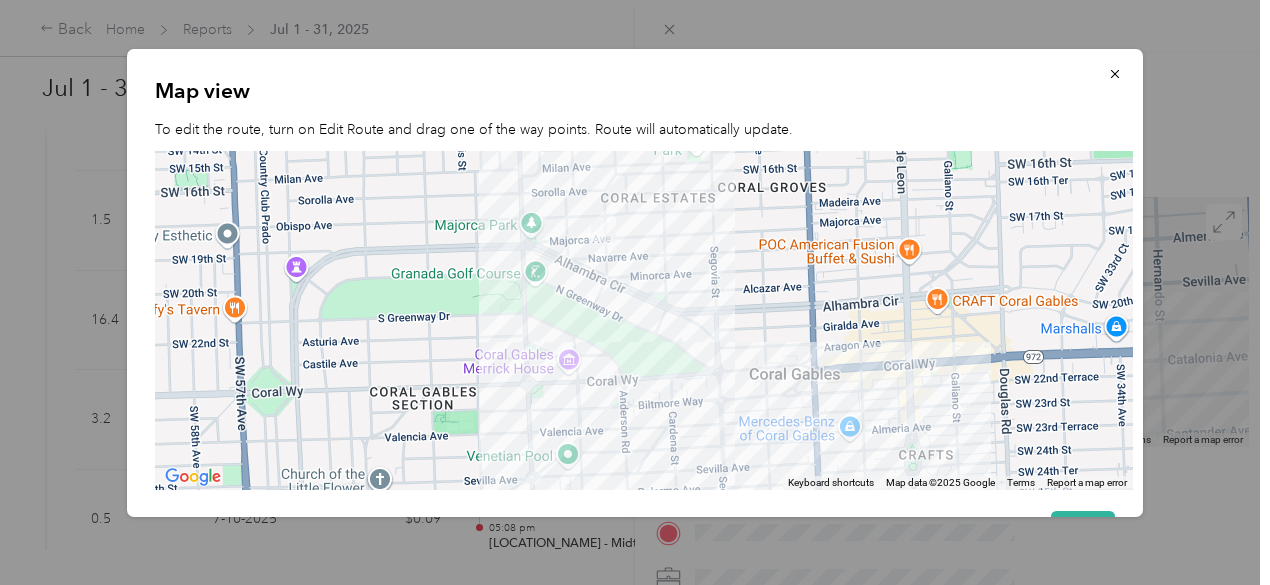 click at bounding box center (644, 320) 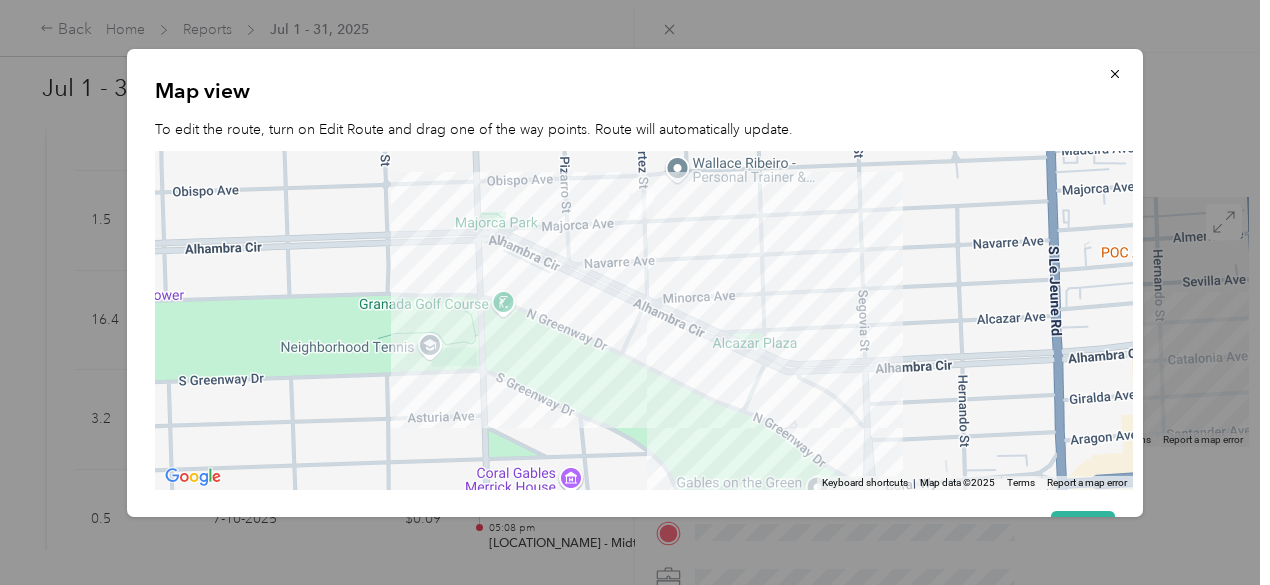 click at bounding box center (644, 320) 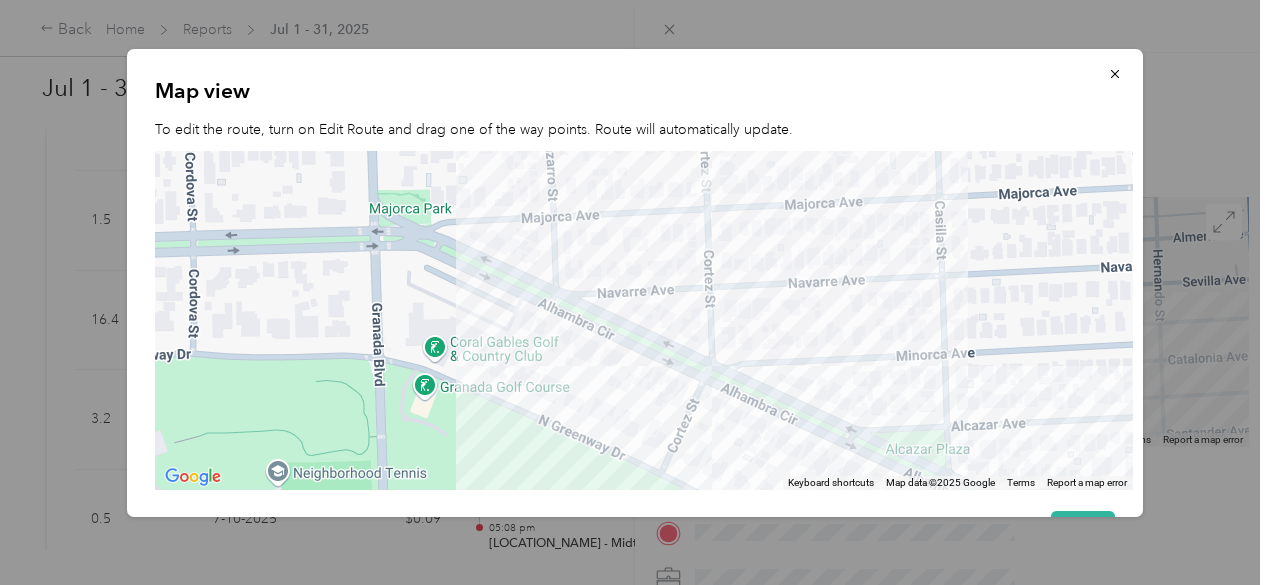 click at bounding box center [644, 320] 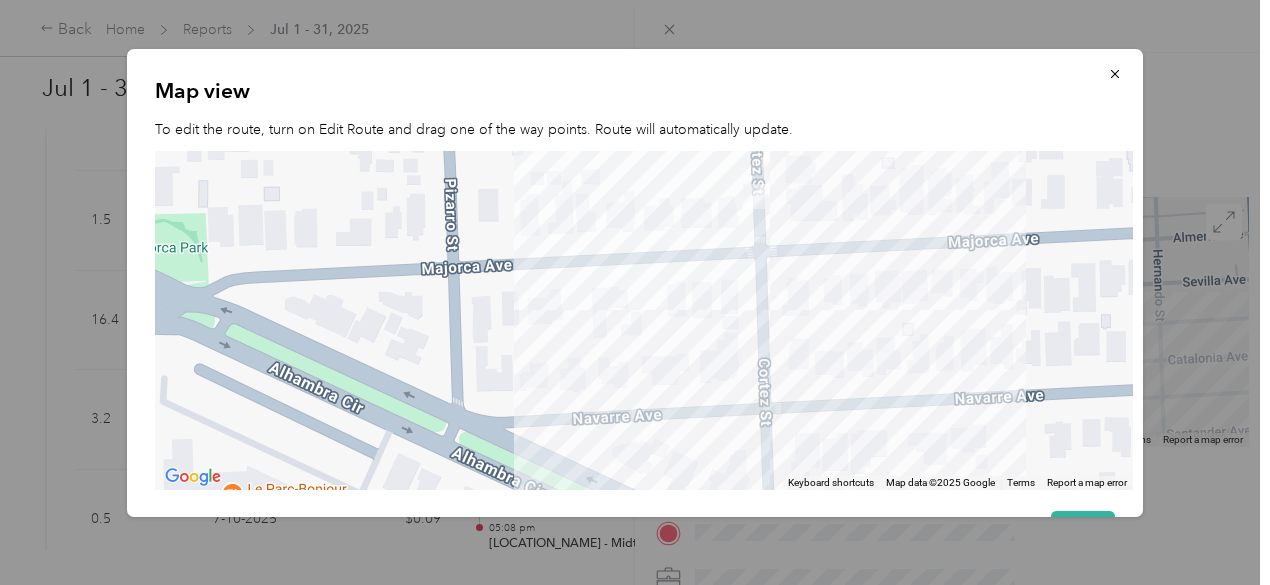 drag, startPoint x: 670, startPoint y: 199, endPoint x: 502, endPoint y: 348, distance: 224.55511 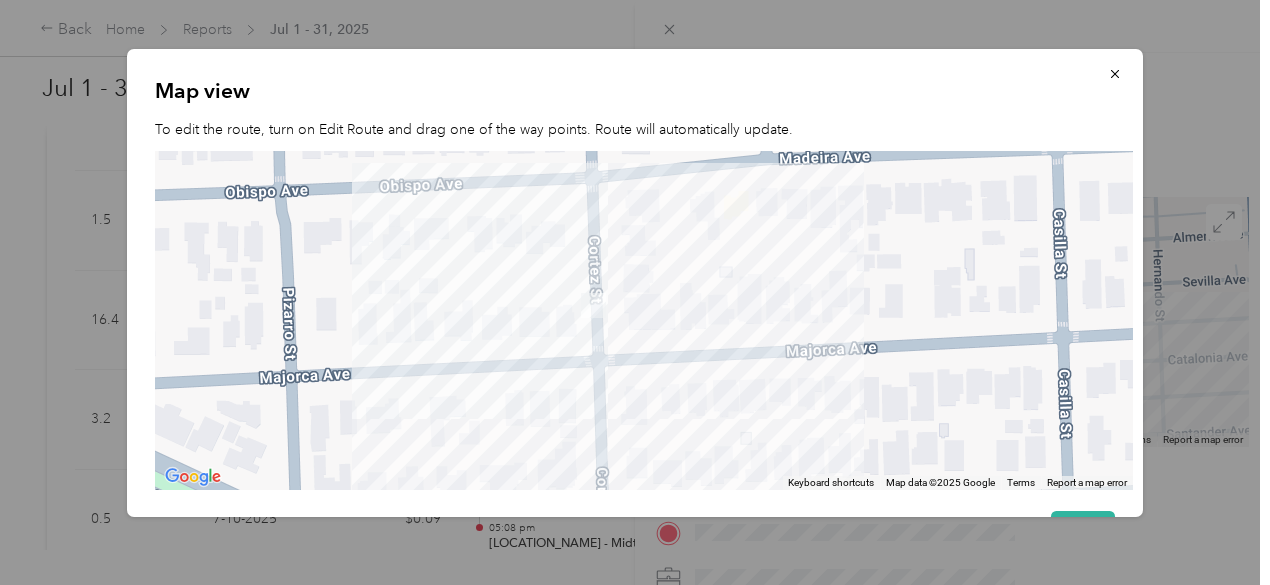 click at bounding box center [644, 320] 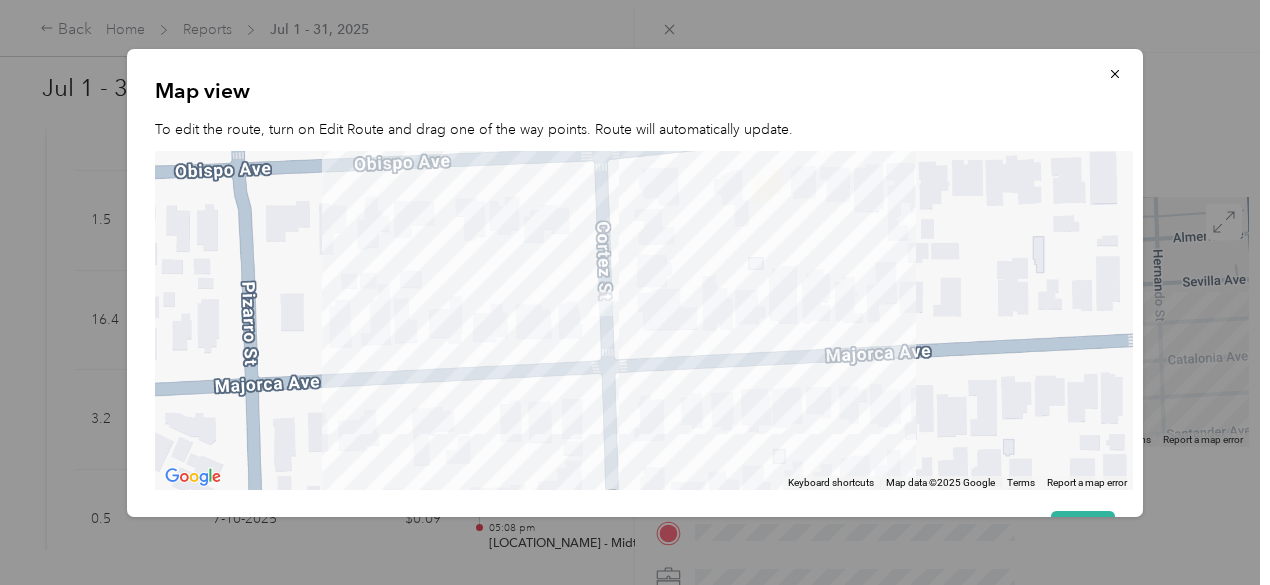 click at bounding box center [644, 320] 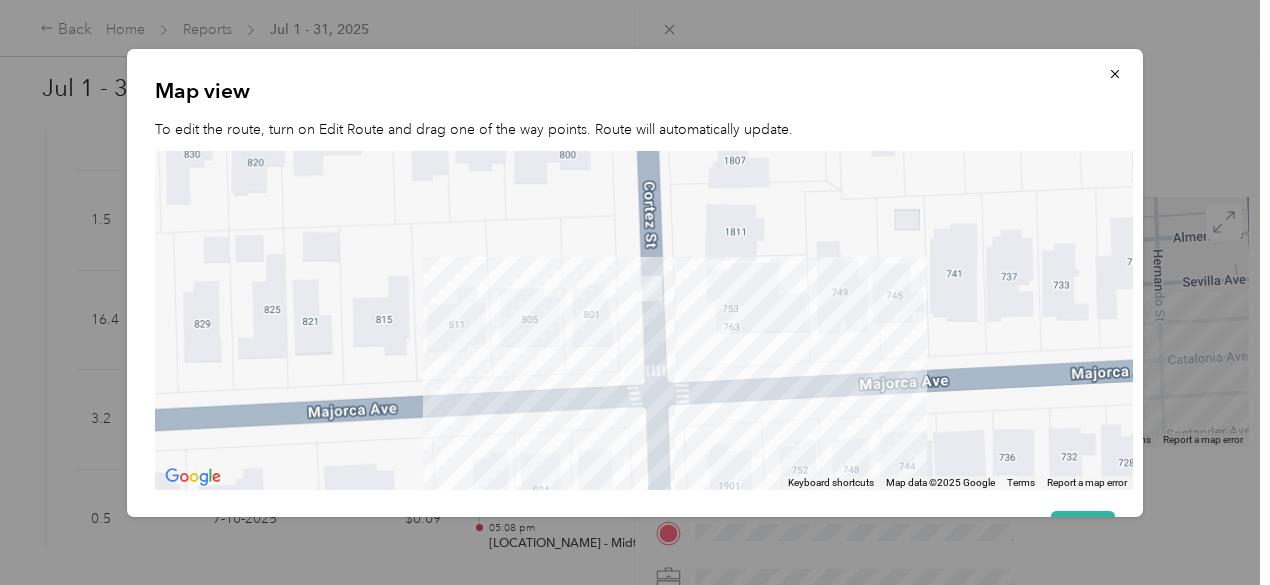 click at bounding box center (644, 320) 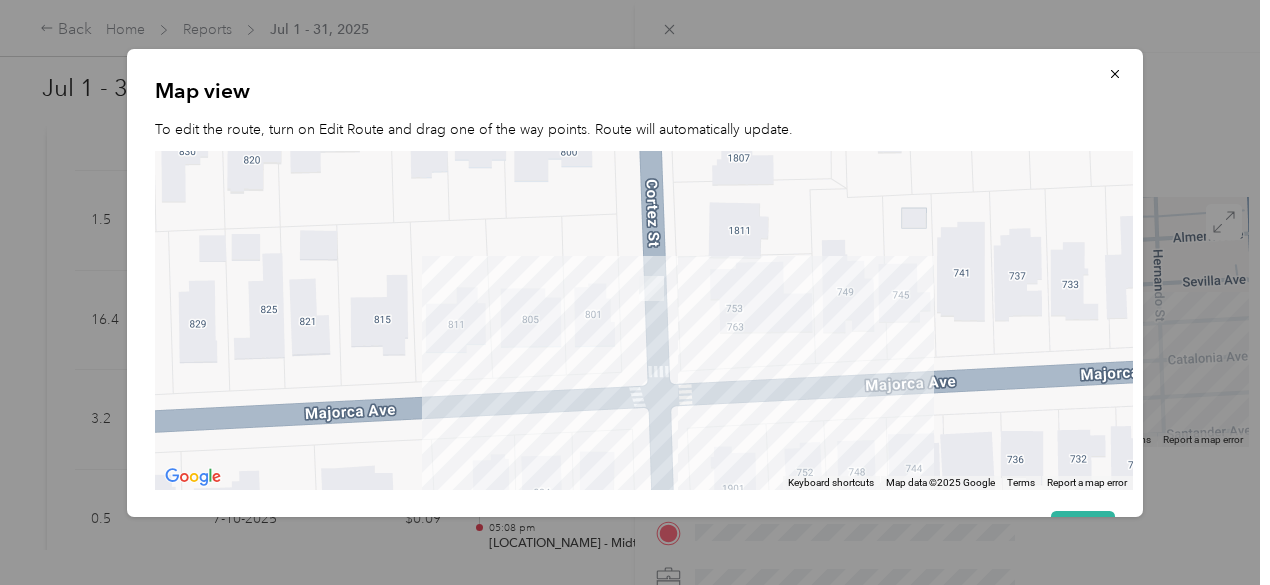 click at bounding box center [644, 320] 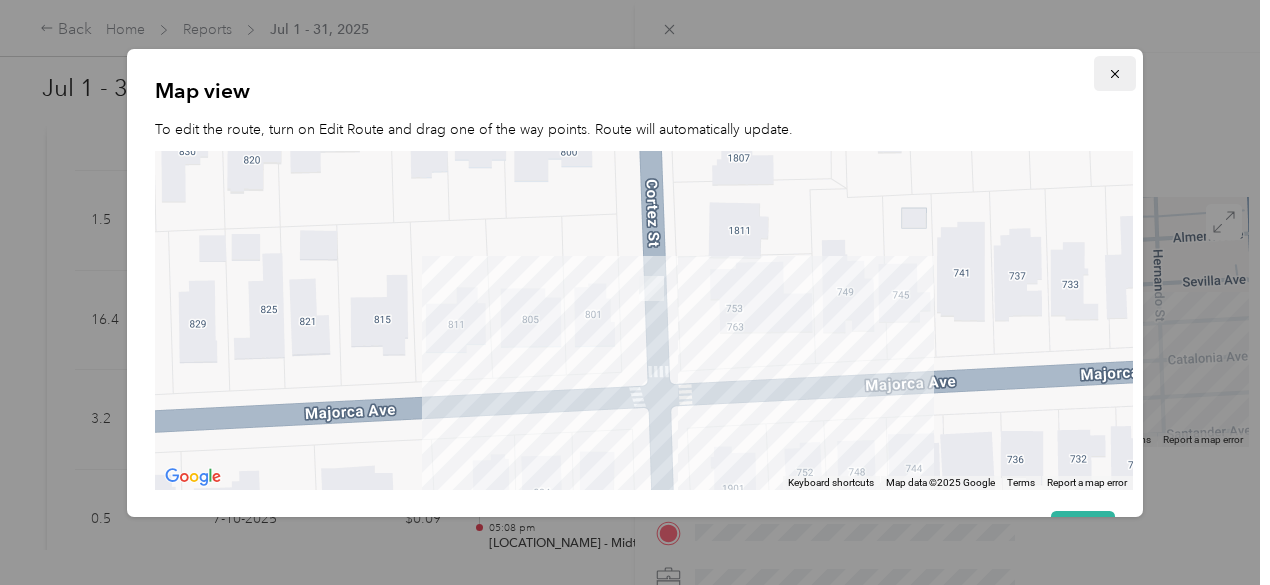 click 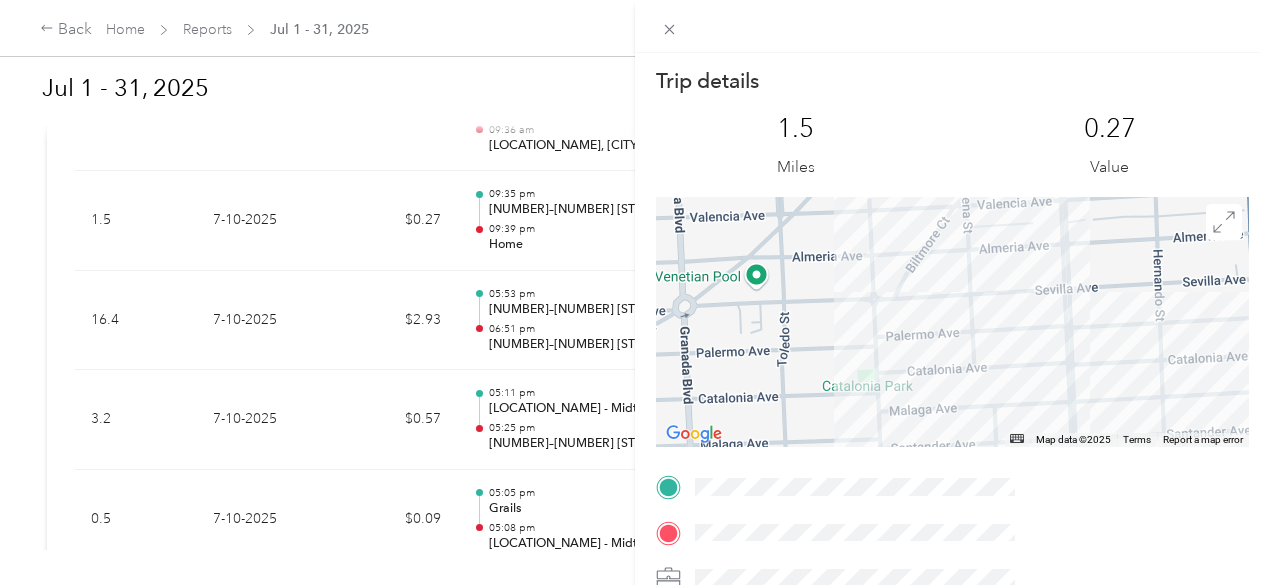 click on "Trip details This trip cannot be edited because it is either under review, approved, or paid. Contact your Team Manager to edit it. [NUMBER] Miles [NUMBER] Value  ← Move left → Move right ↑ Move up ↓ Move down + Zoom in - Zoom out Home Jump left by 75% End Jump right by 75% Page Up Jump up by 75% Page Down Jump down by 75% Map Data Map data ©[YEAR] Map data ©[YEAR] [NUMBER] m  Click to toggle between metric and imperial units Terms Report a map error TO" at bounding box center (635, 292) 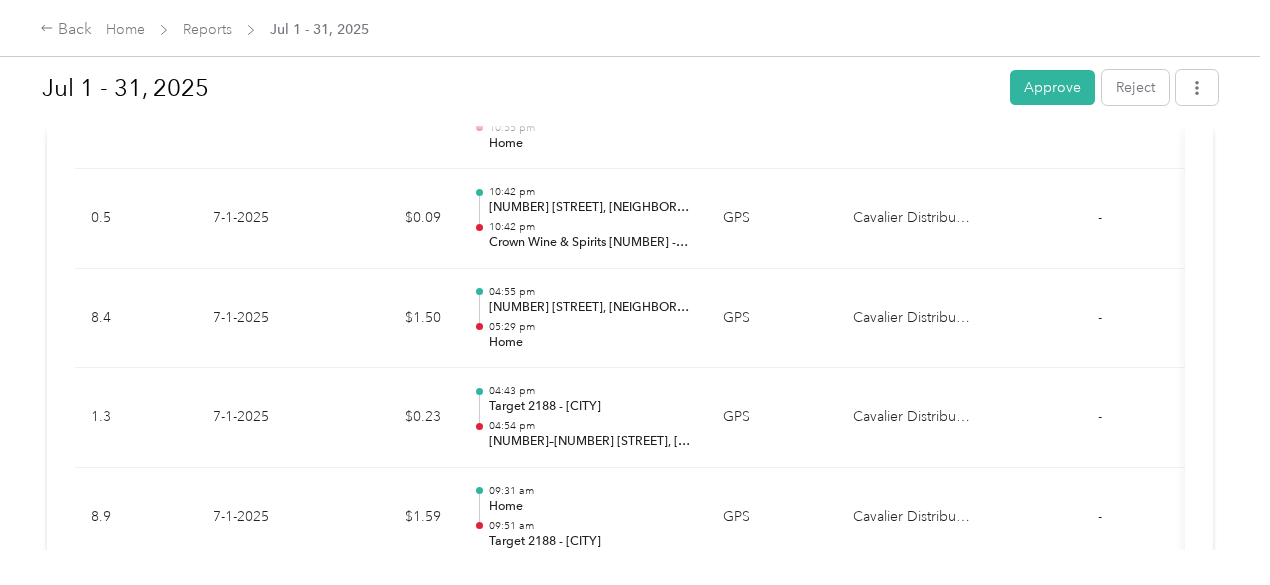 scroll, scrollTop: 8944, scrollLeft: 0, axis: vertical 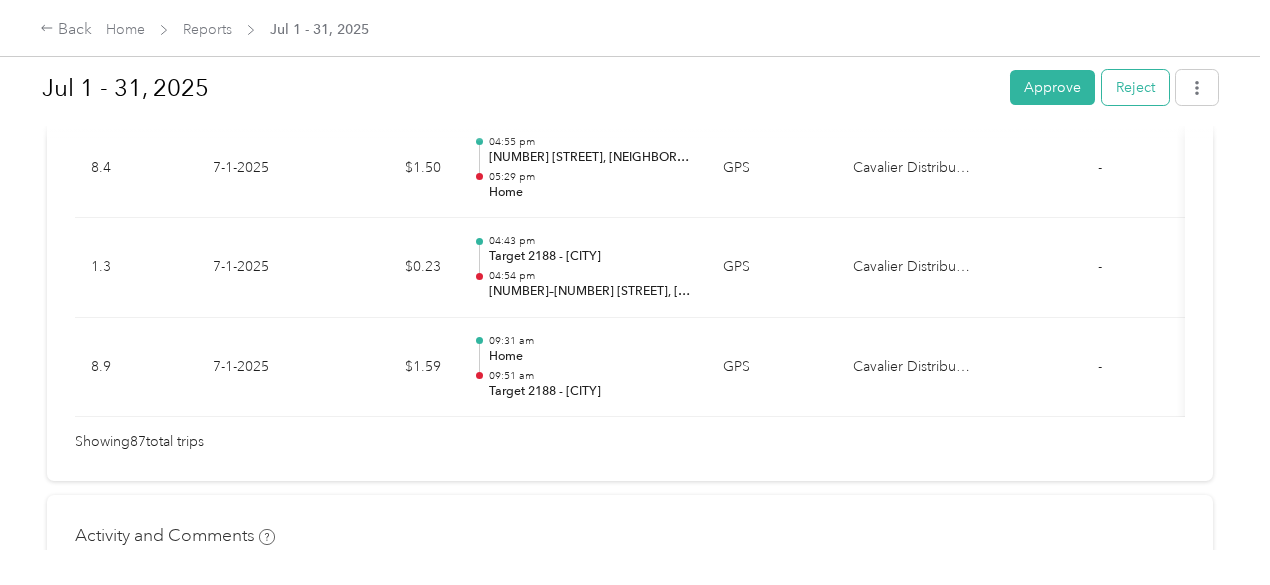 click on "Reject" at bounding box center (1135, 87) 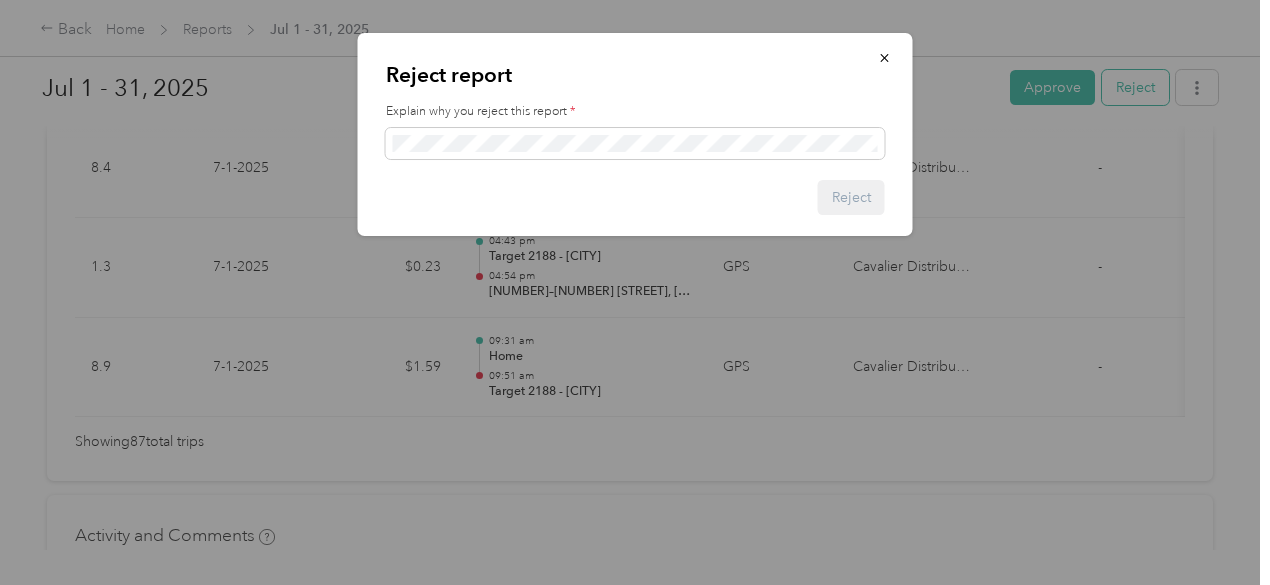 click on "Reject report Explain why you reject this report   * Reject" at bounding box center (912, 137) 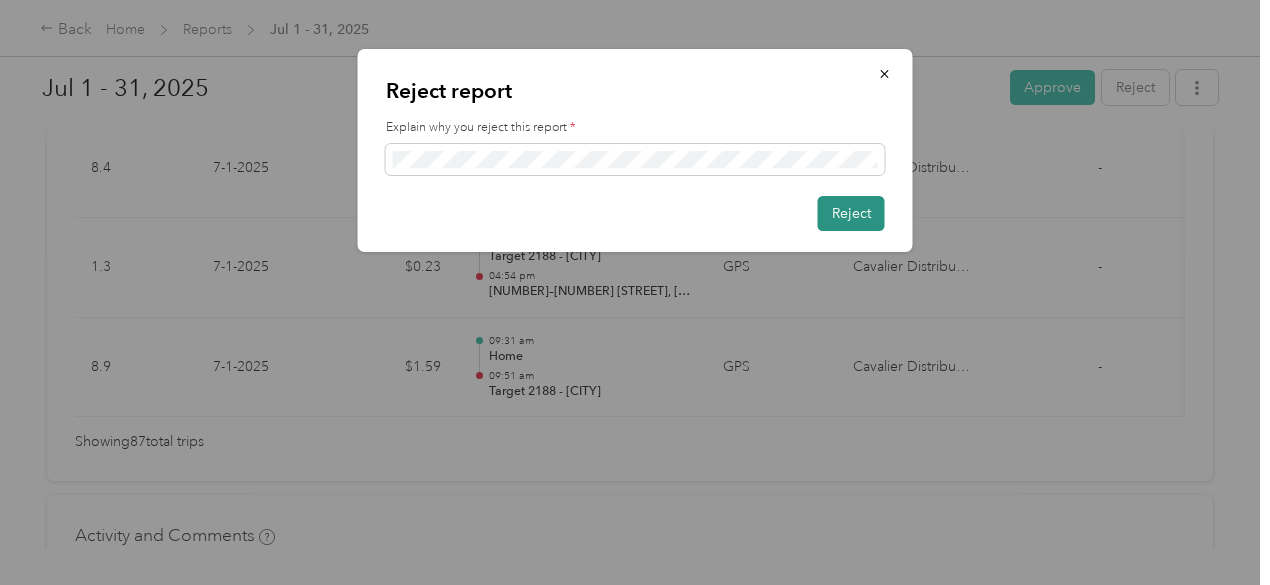 click on "Reject" at bounding box center (851, 213) 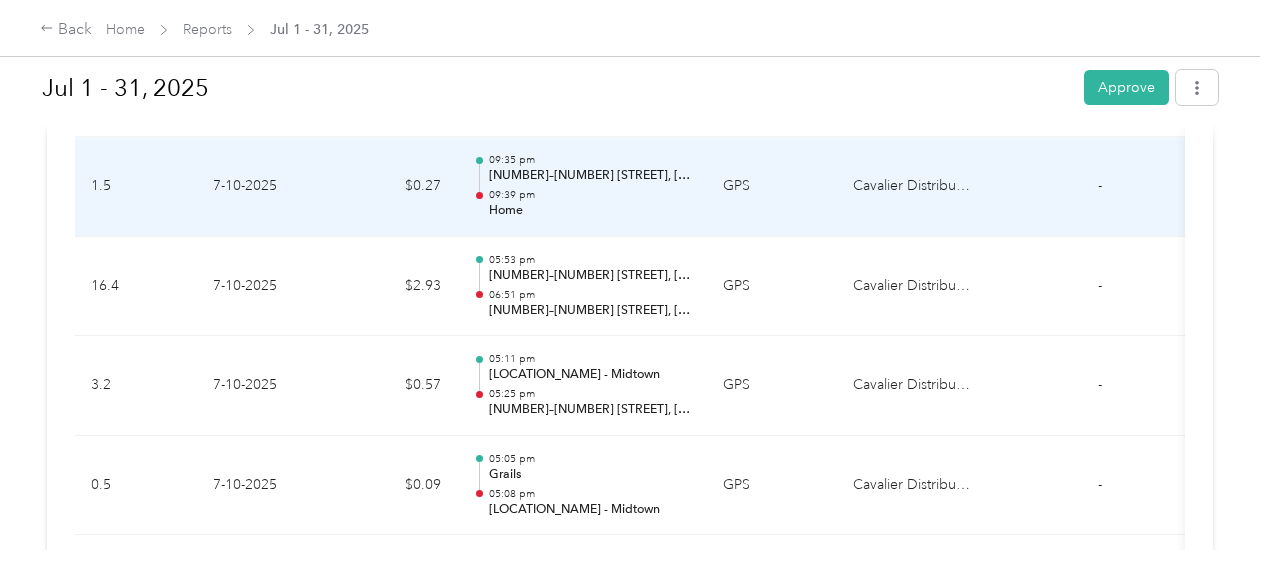 scroll, scrollTop: 5643, scrollLeft: 0, axis: vertical 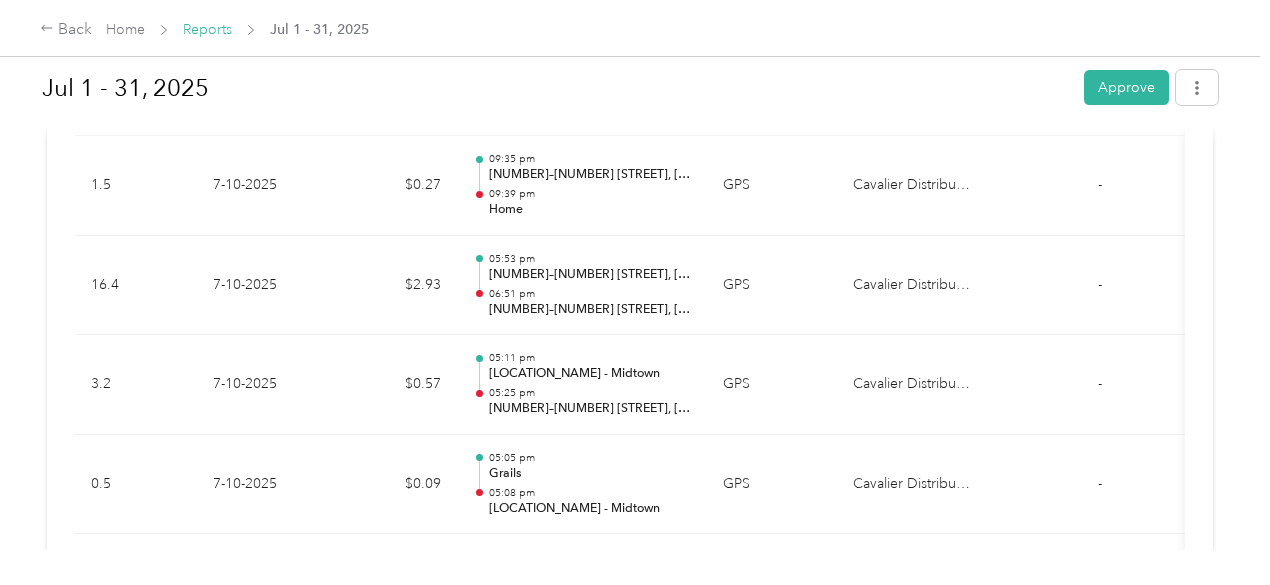 click on "Reports" at bounding box center (207, 29) 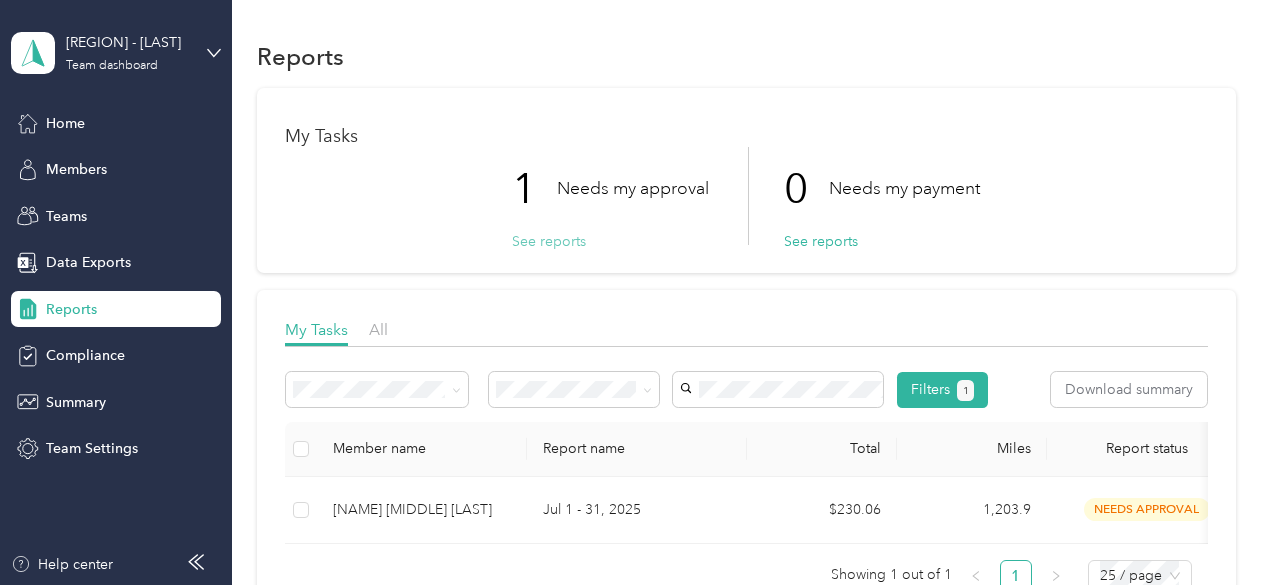 click on "See reports" at bounding box center (549, 241) 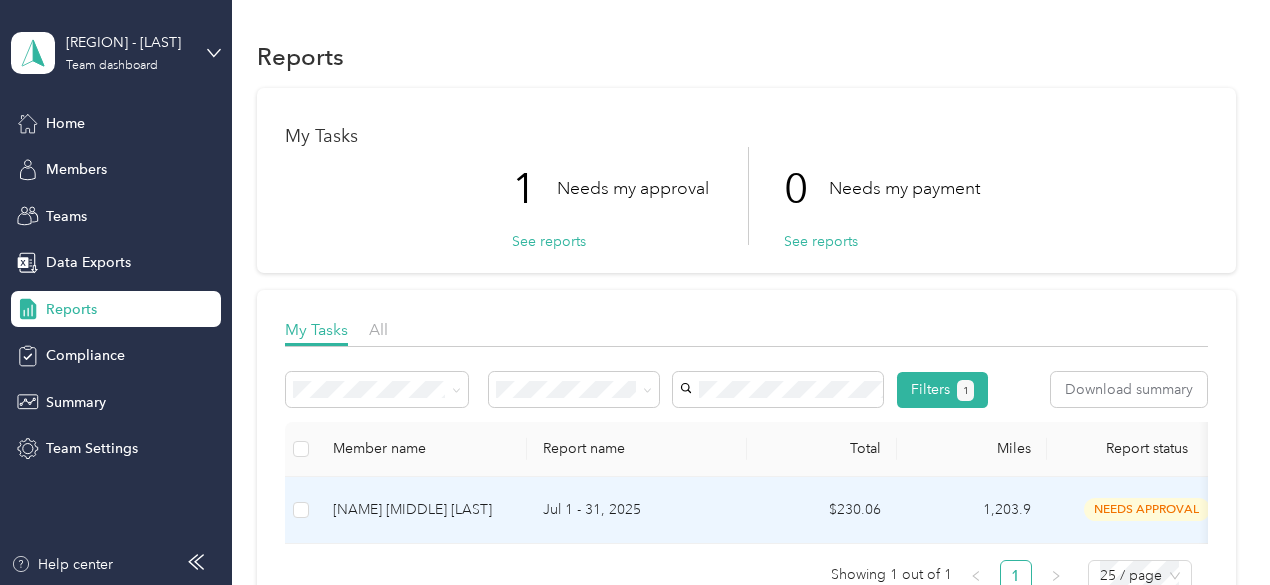 click on "[NAME] [MIDDLE] [LAST]" at bounding box center [422, 510] 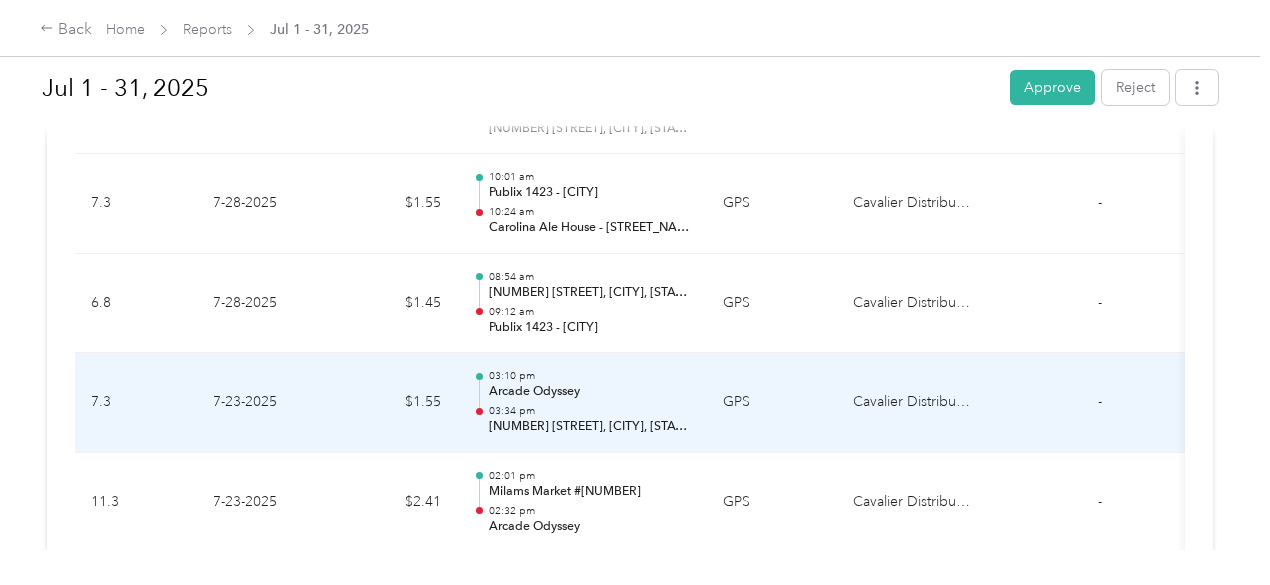 scroll, scrollTop: 4233, scrollLeft: 0, axis: vertical 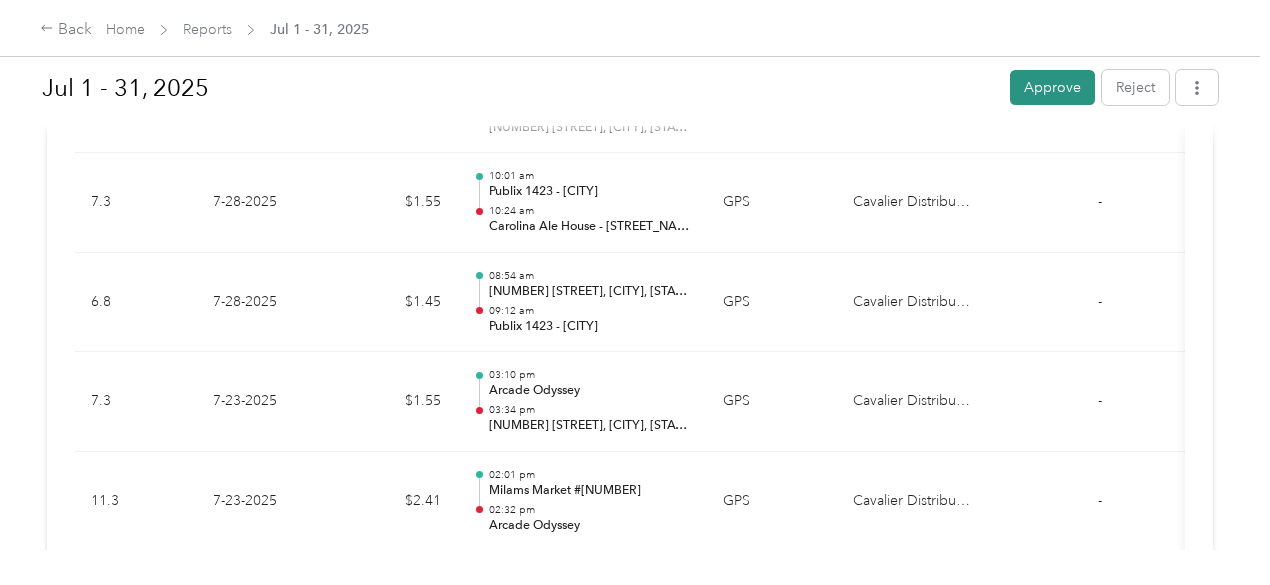 click on "Approve" at bounding box center (1052, 87) 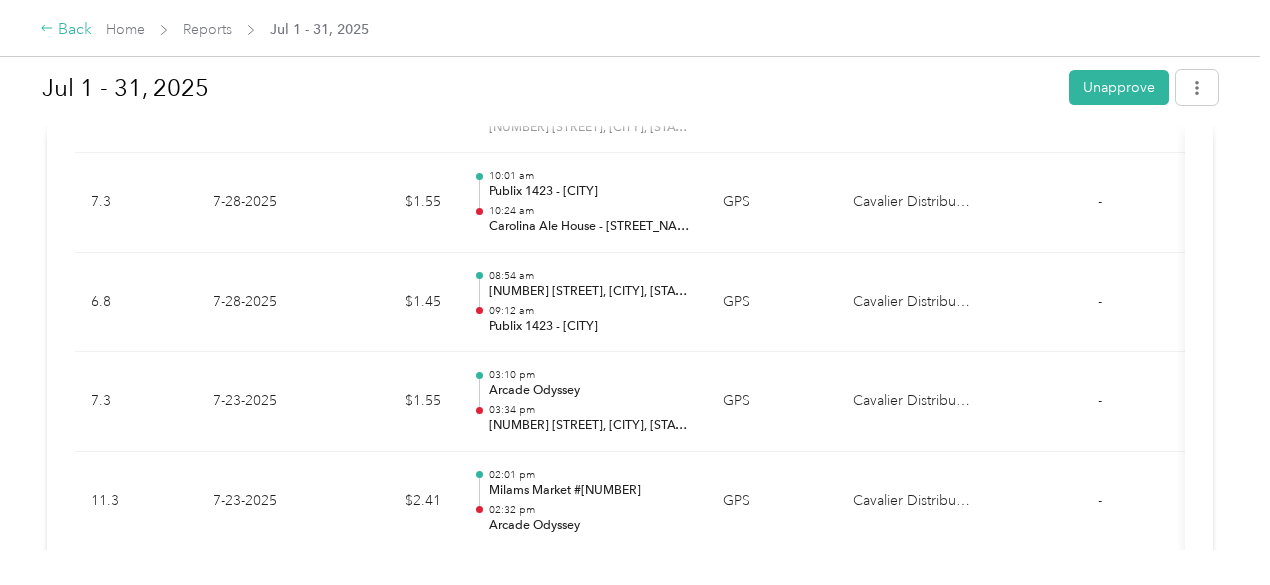 click on "Back" at bounding box center (66, 30) 